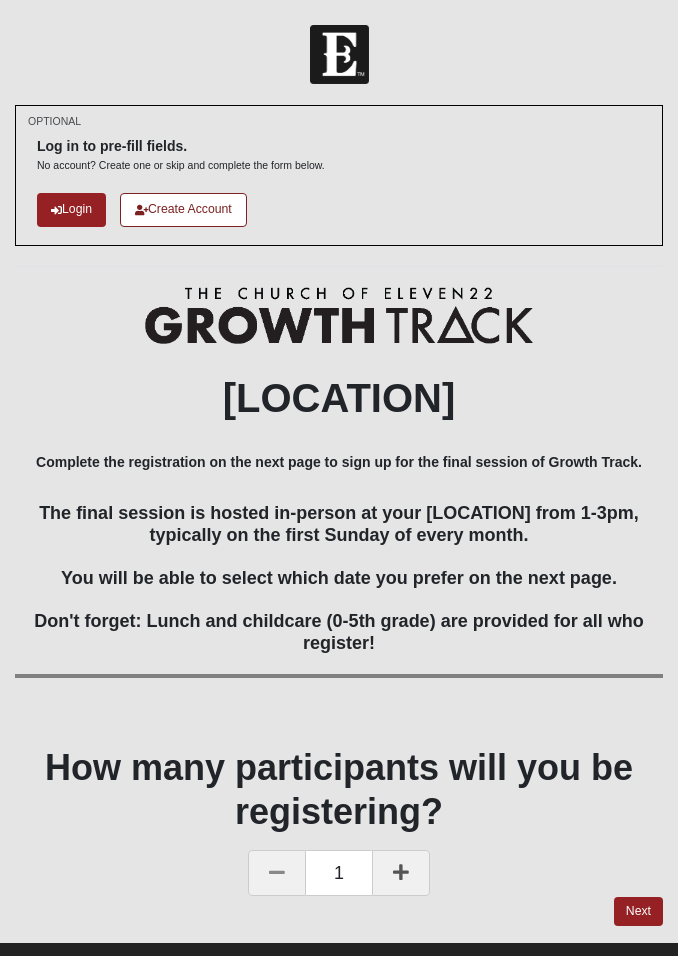 scroll, scrollTop: 0, scrollLeft: 0, axis: both 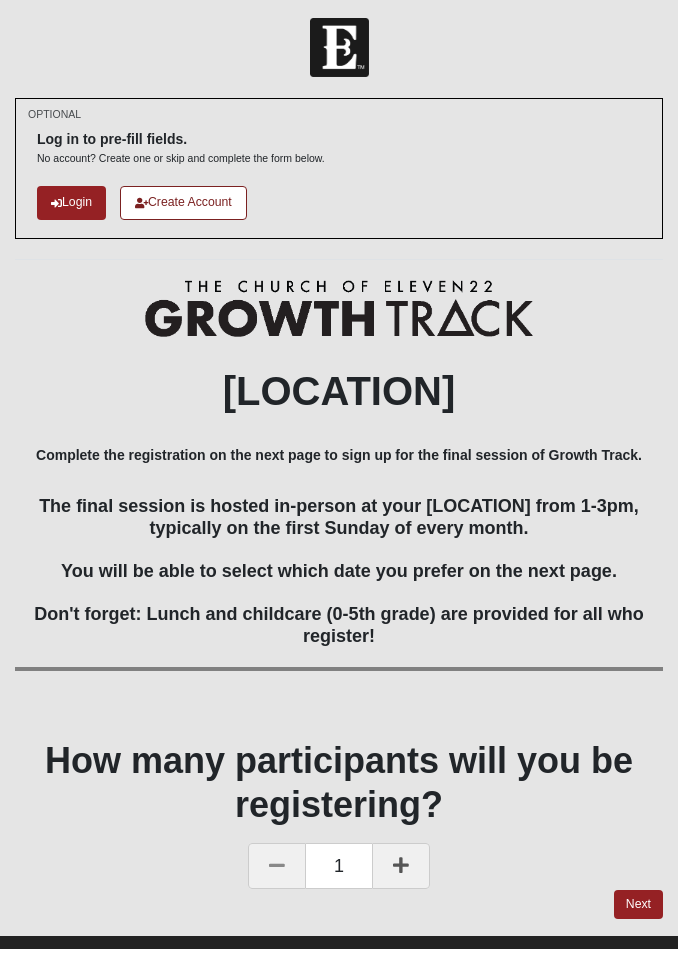 click at bounding box center [401, 872] 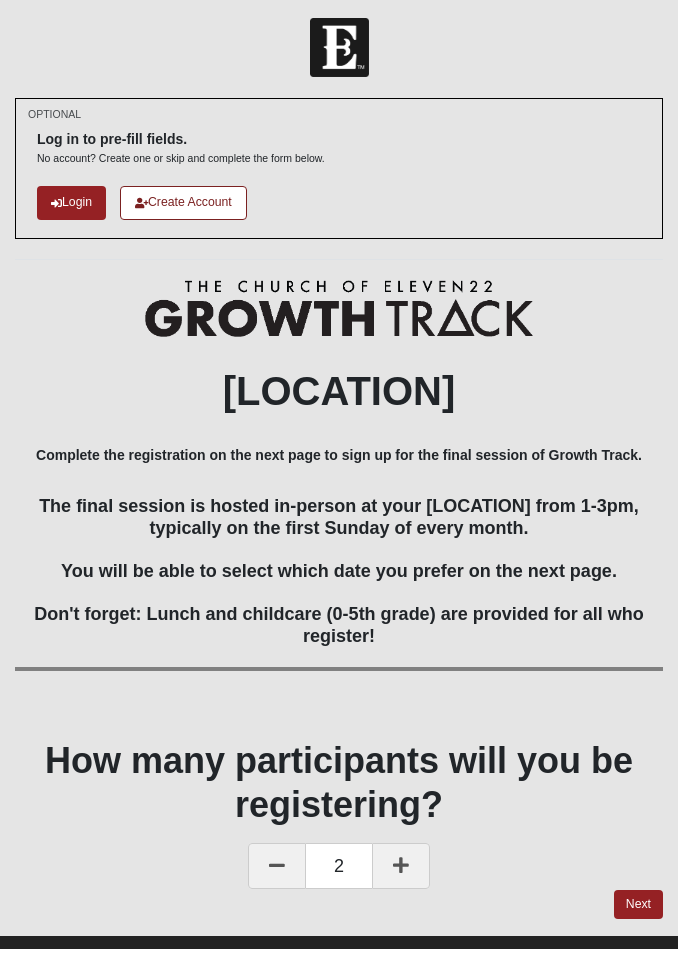 click on "Login" at bounding box center [71, 209] 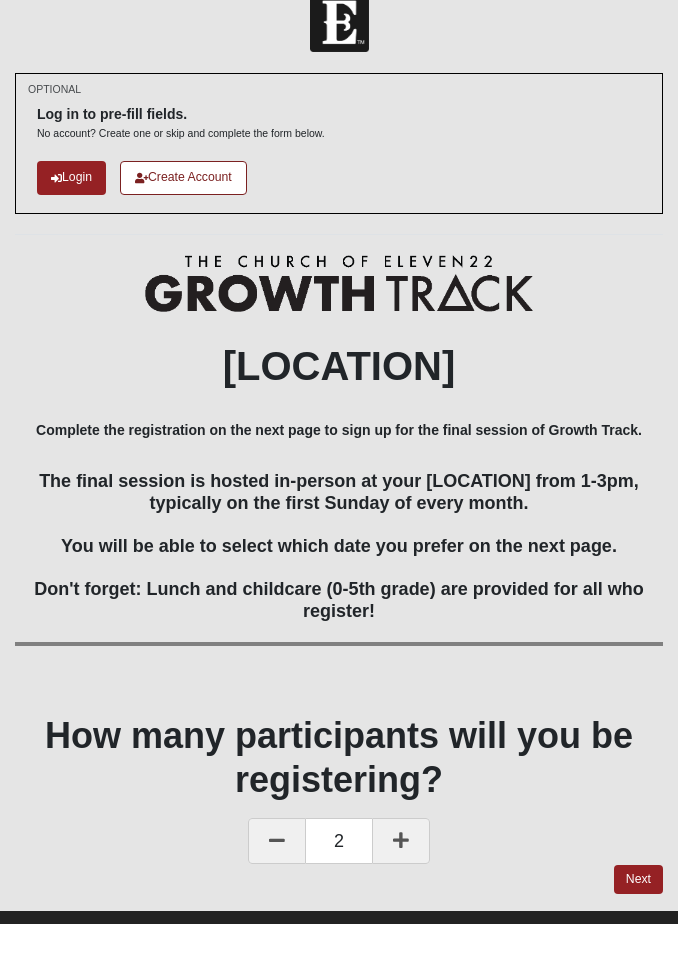 click on "Next" at bounding box center [638, 911] 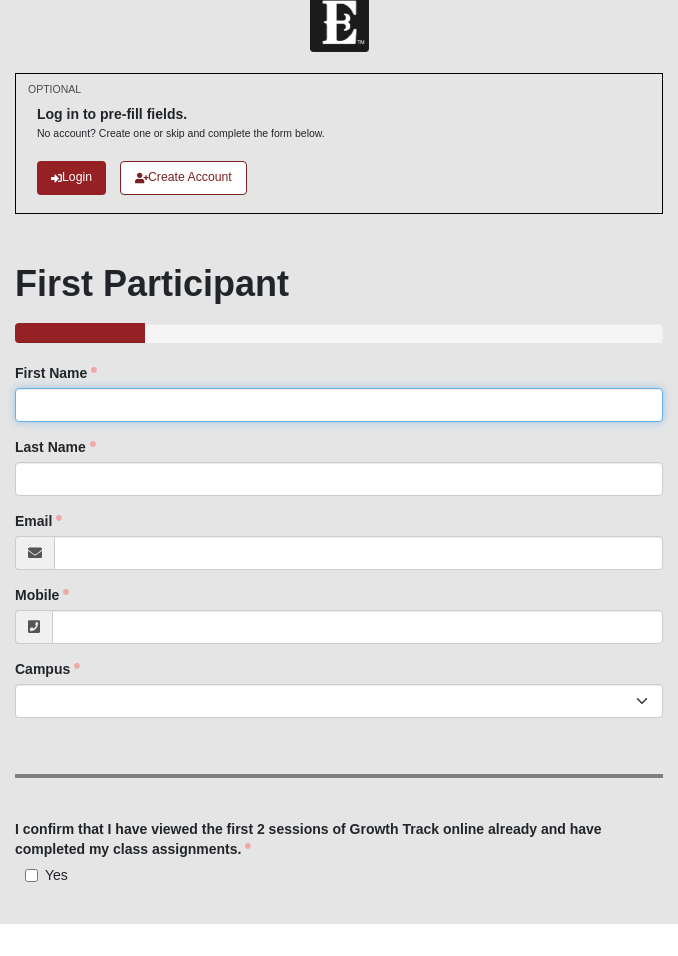 click on "First Name" at bounding box center (339, 437) 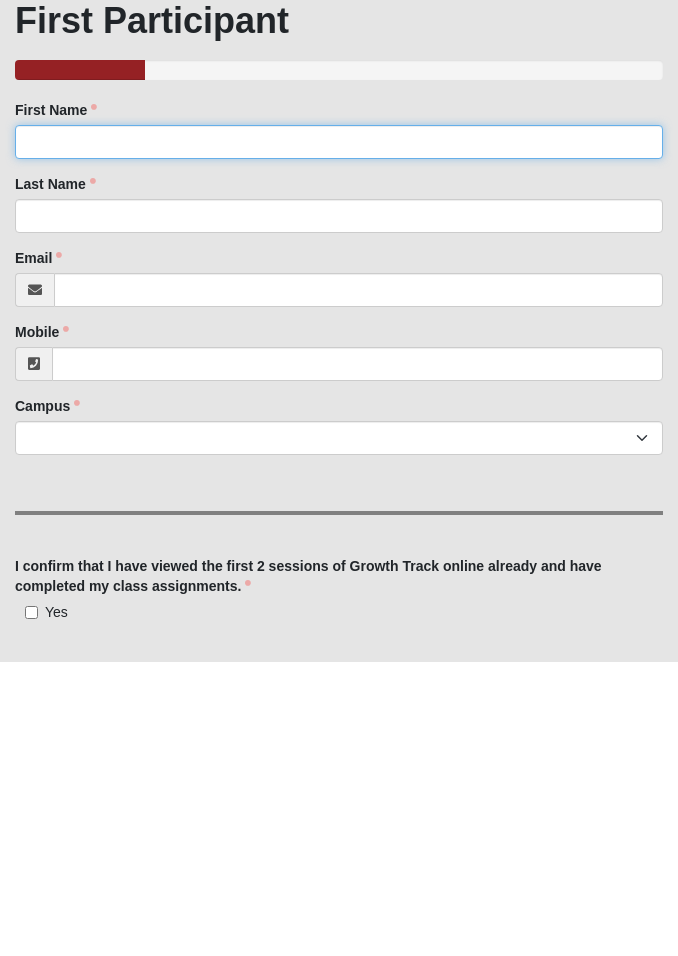 type on "Edward" 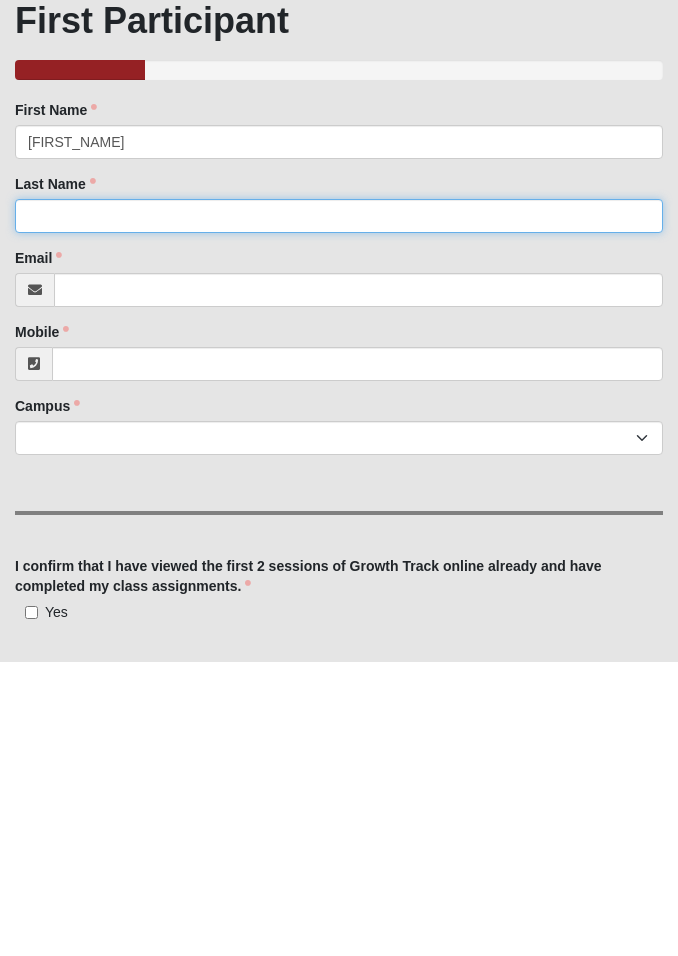 type on "Husted" 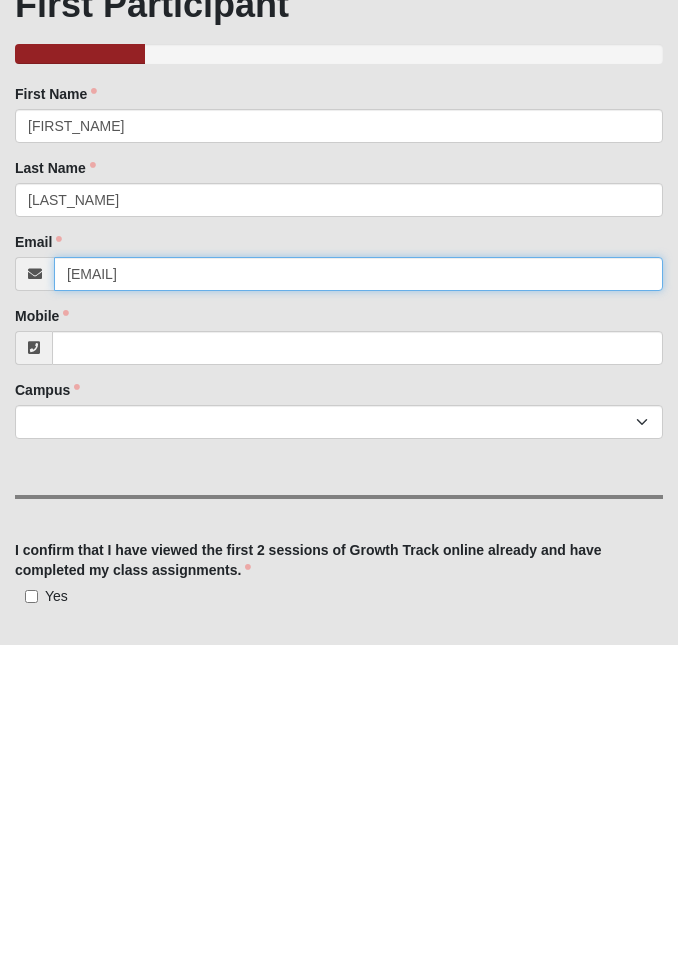 type on "edward_husted@yahoo.com" 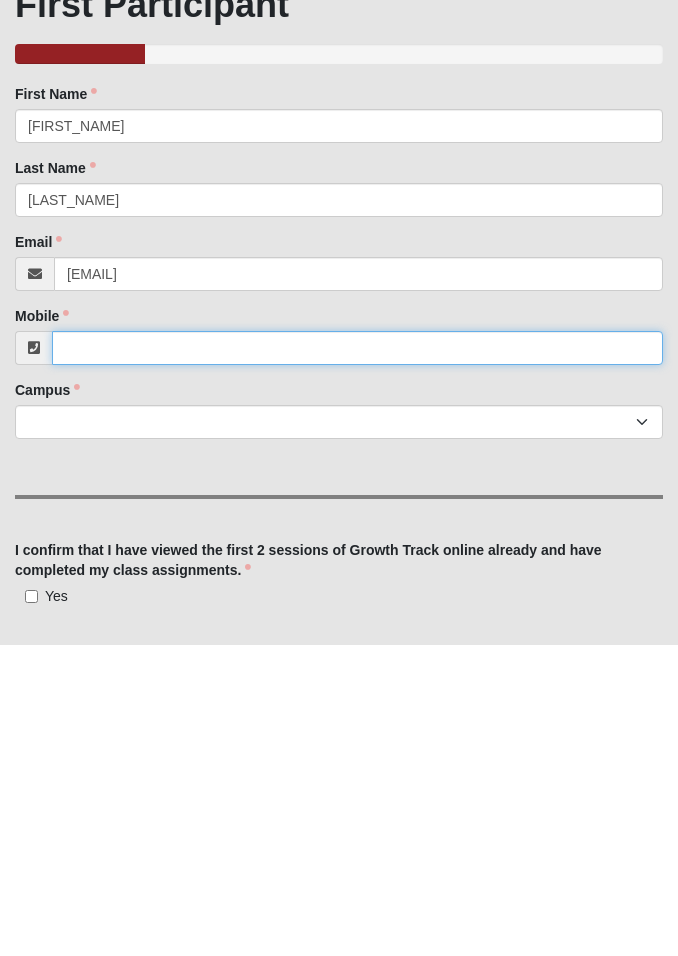 click on "Mobile" at bounding box center (357, 659) 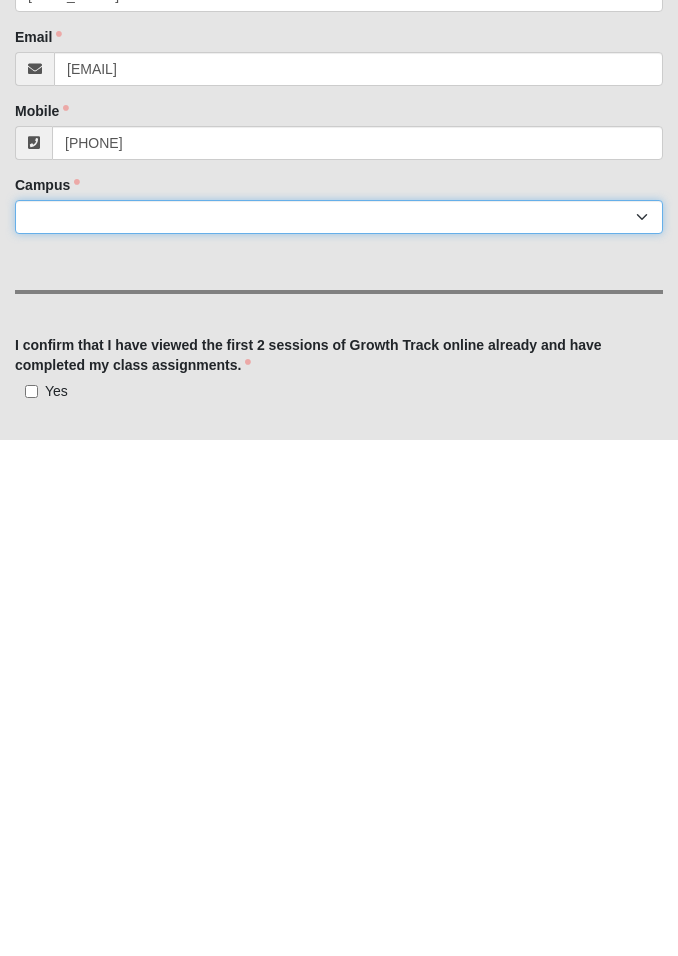 click on "Arlington
Baymeadows
Eleven22 Online
Fleming Island
Jesup
Mandarin
North Jax
Orange Park
Outpost
Palatka (Coming Soon)
Ponte Vedra
San Pablo
St. Johns
St. Augustine (Coming Soon)
Wildlight
NONE" at bounding box center [339, 733] 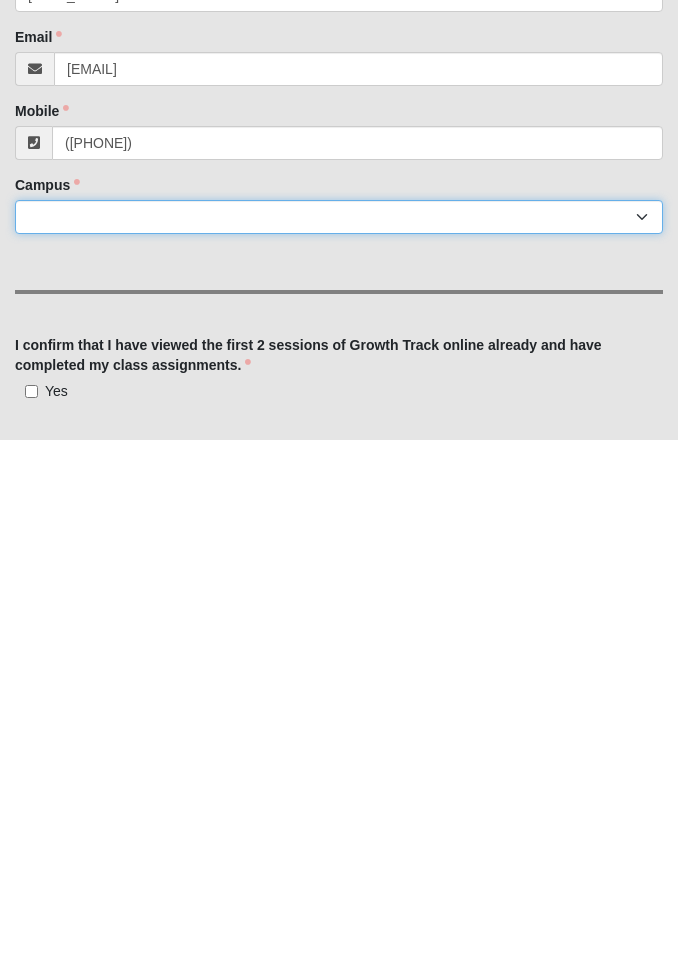 scroll, scrollTop: 150, scrollLeft: 0, axis: vertical 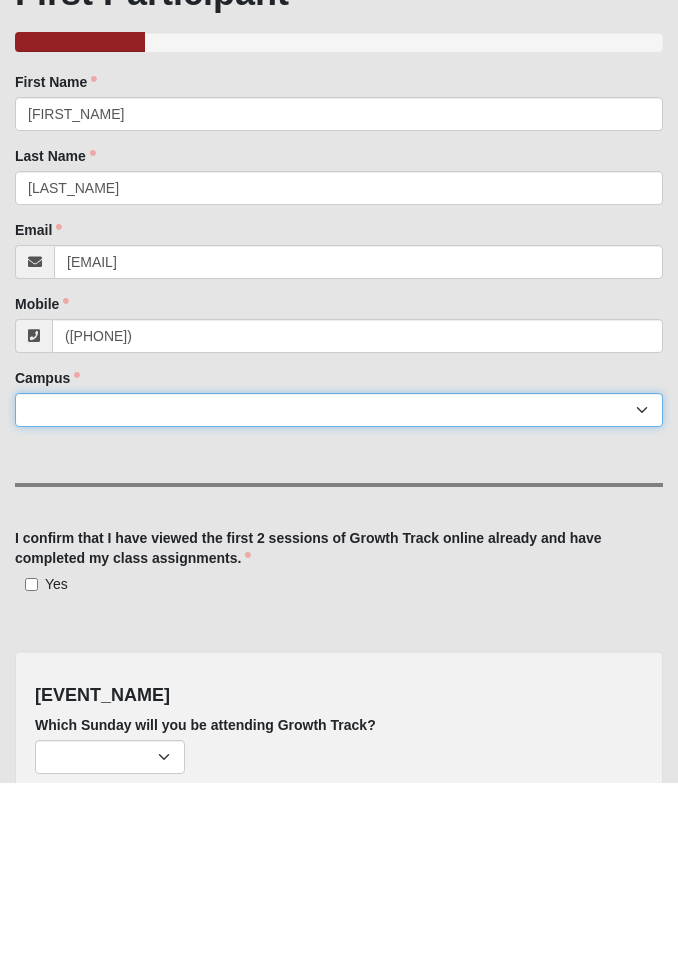 select on "2" 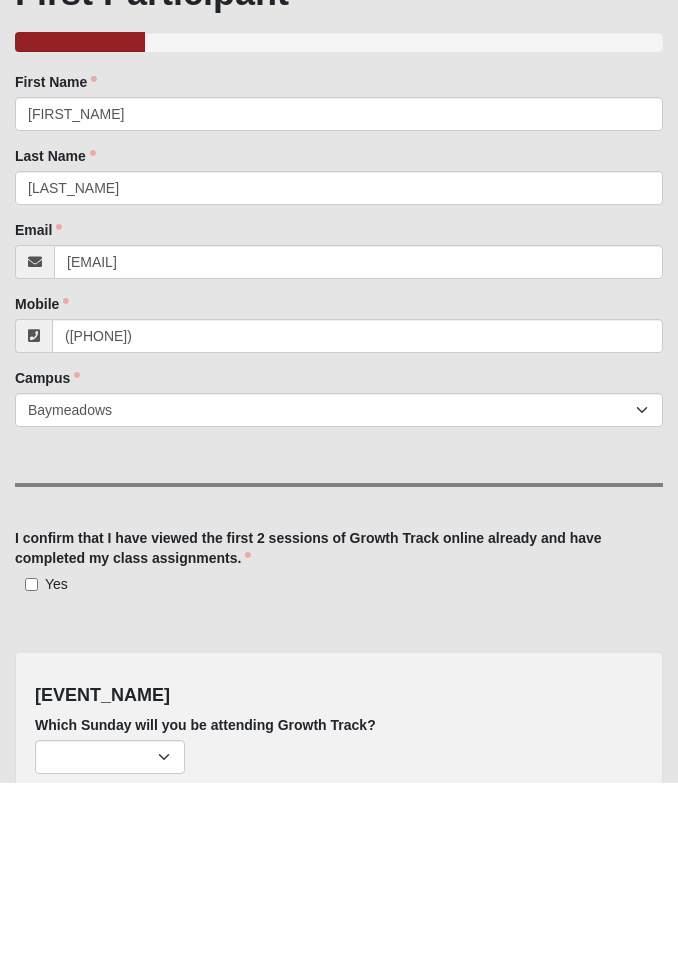 click on "Yes" at bounding box center (41, 757) 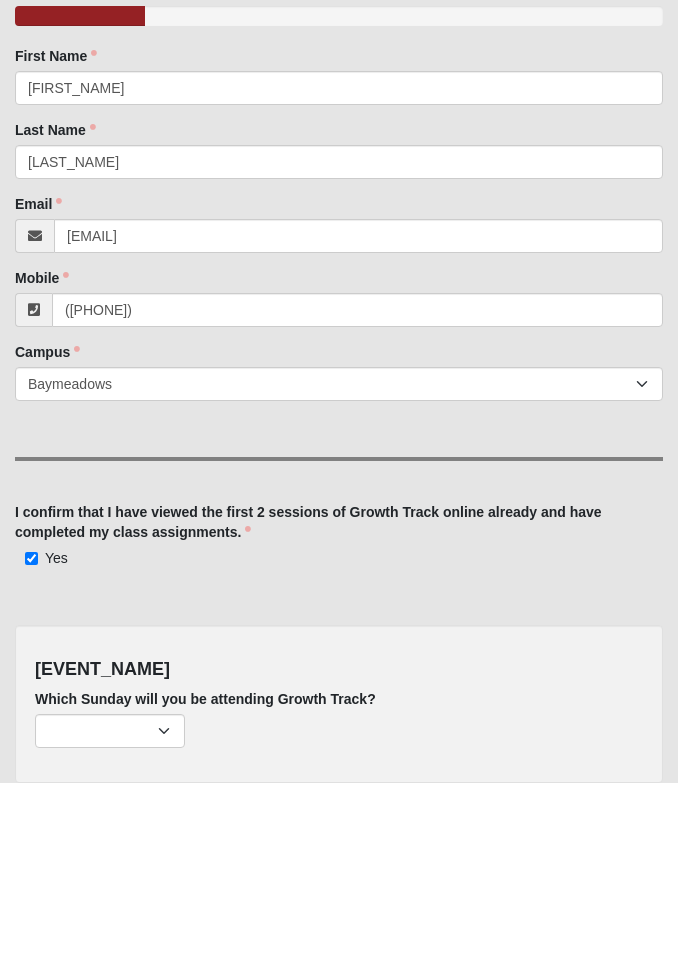 scroll, scrollTop: 193, scrollLeft: 0, axis: vertical 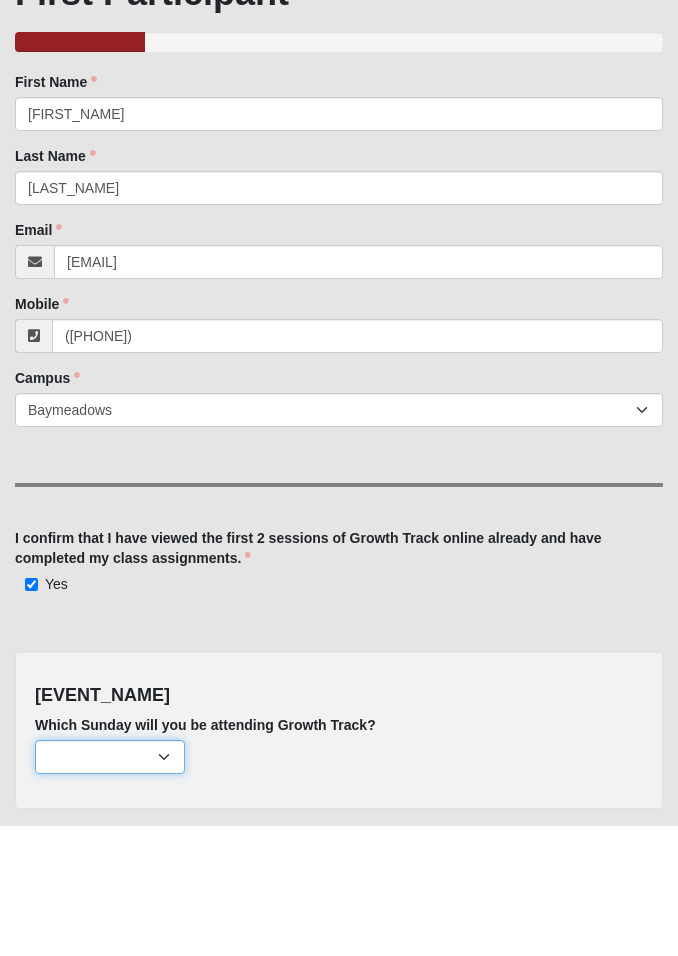 click on "February 2nd (none remaining)
March 2nd (none remaining)
April 6th (none remaining)
May 4th (none remaining)
May 11th (none remaining)
May 25th (none remaining)
June 1st (none remaining)
July 13th (none remaining)
August 3rd (42 remaining)
September 7th (50 remaining)
October 5th (50 remaining)
November 2nd (50 remaining)
December 7th (49 remaining)" at bounding box center (110, 887) 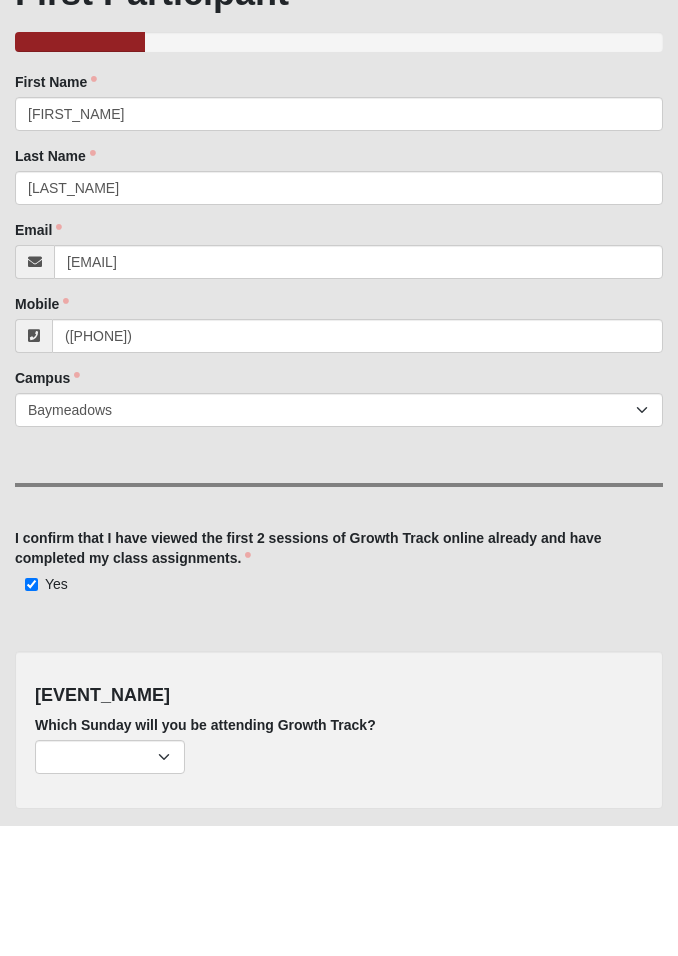 click on "Next" at bounding box center (638, 973) 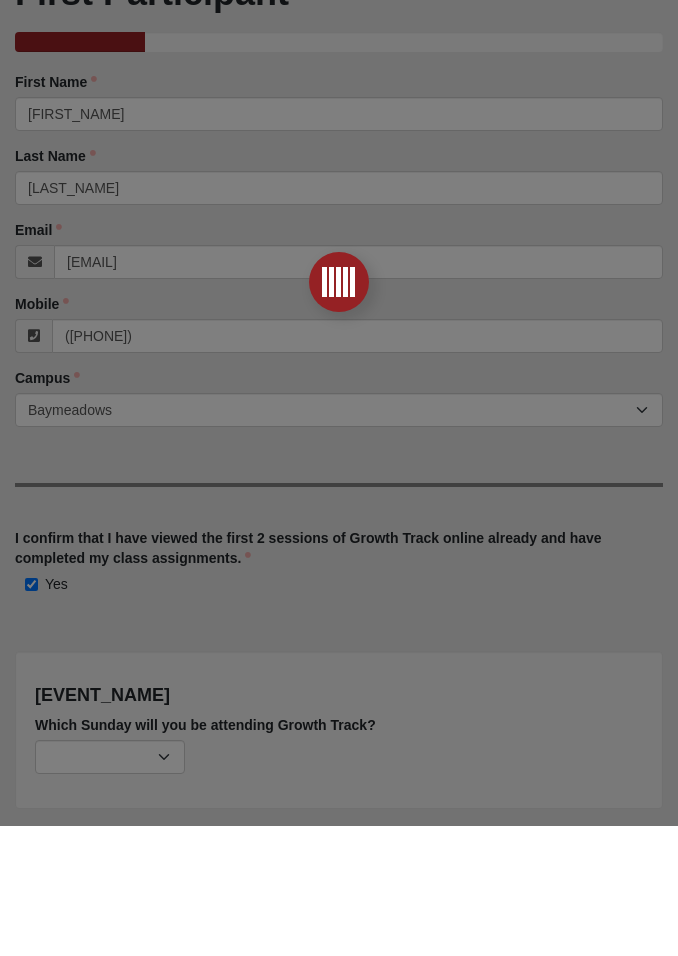 scroll, scrollTop: 0, scrollLeft: 0, axis: both 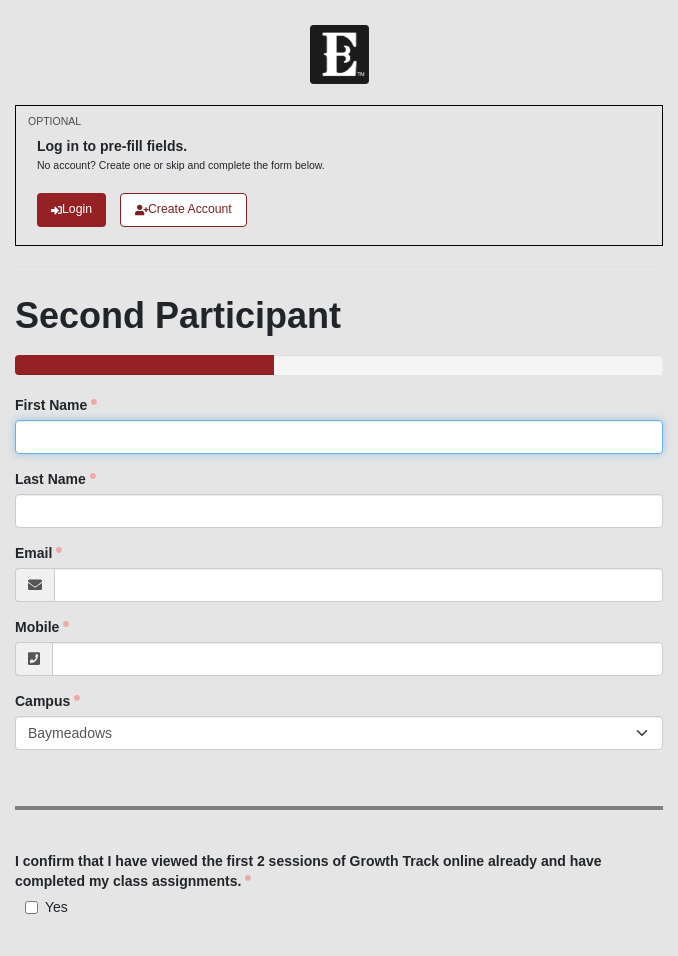 click on "First Name" at bounding box center (339, 437) 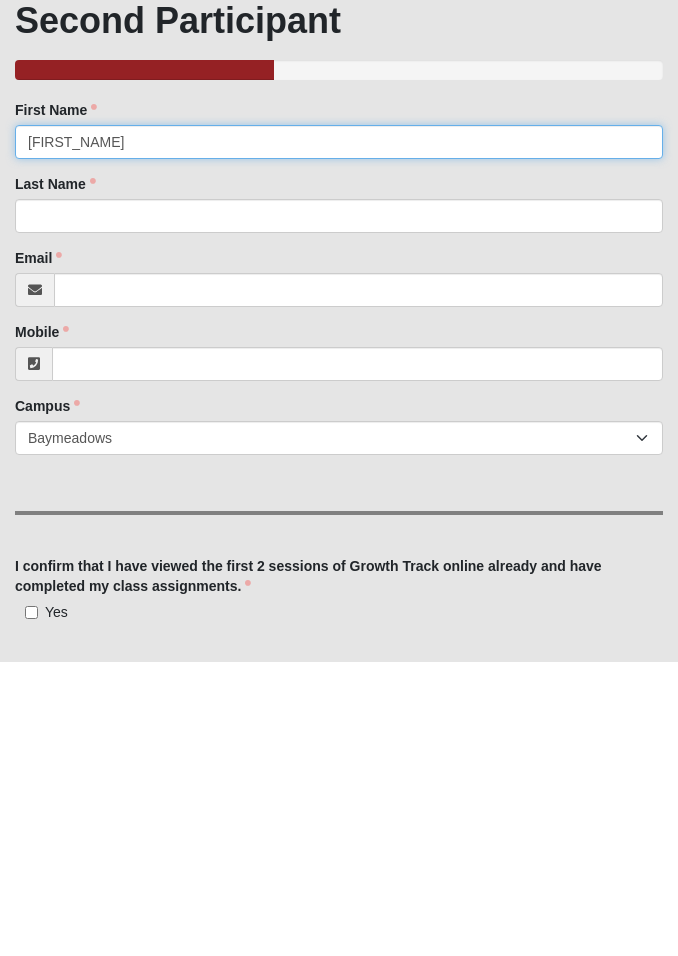 type on "Hiroko" 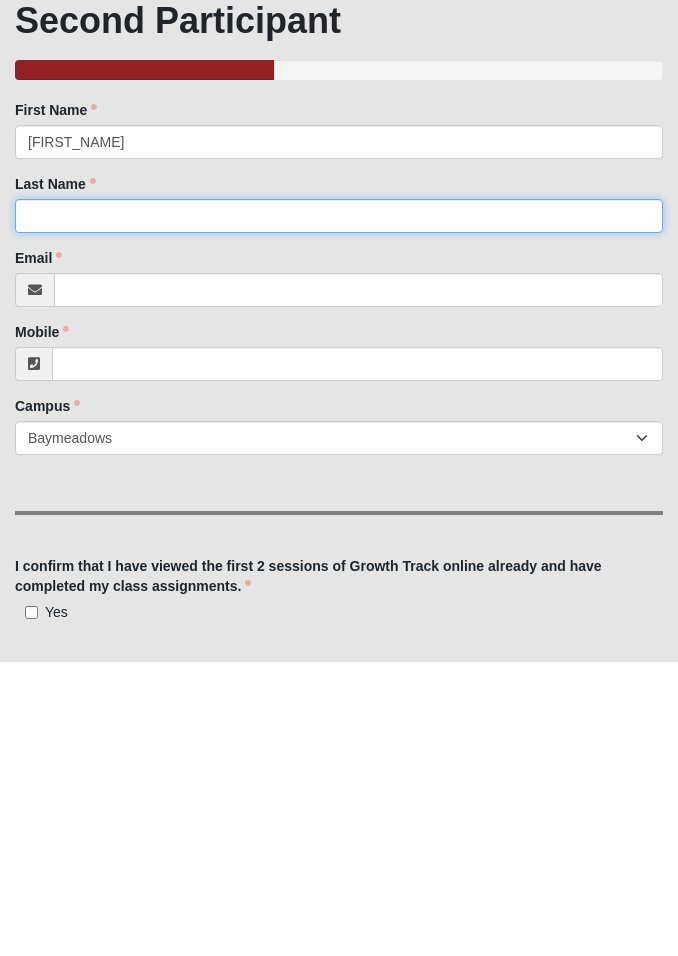 click on "Last Name" at bounding box center [339, 511] 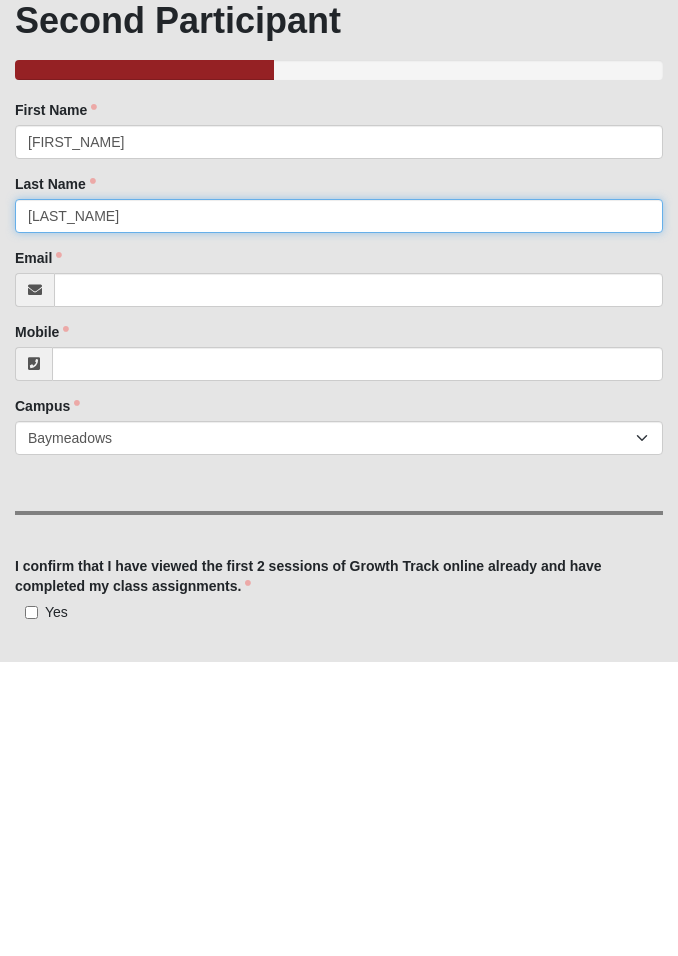 type on "Husted" 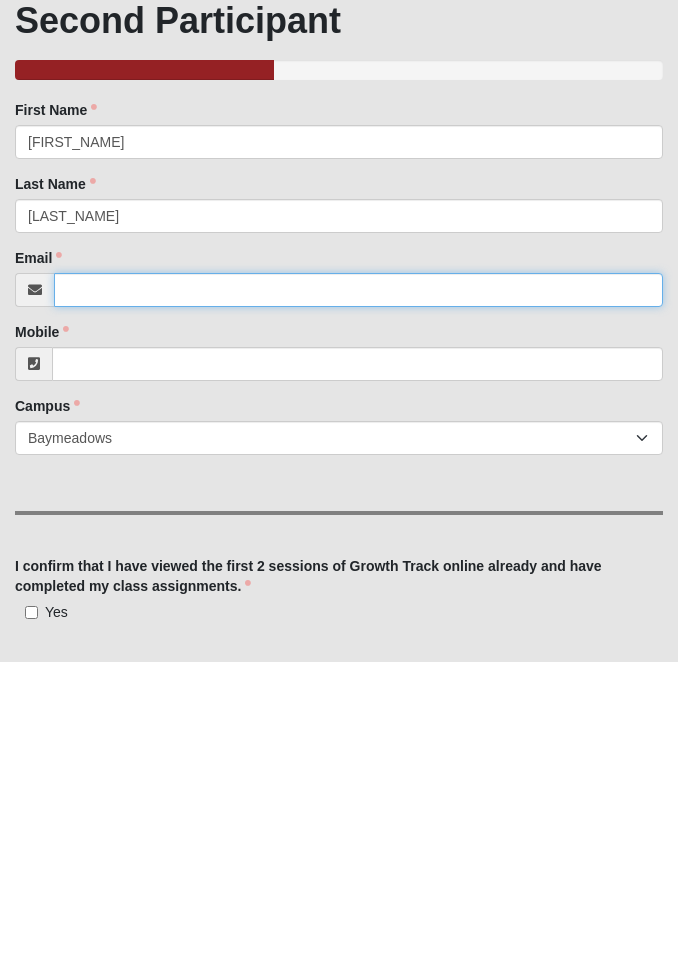 click on "Email" at bounding box center (358, 585) 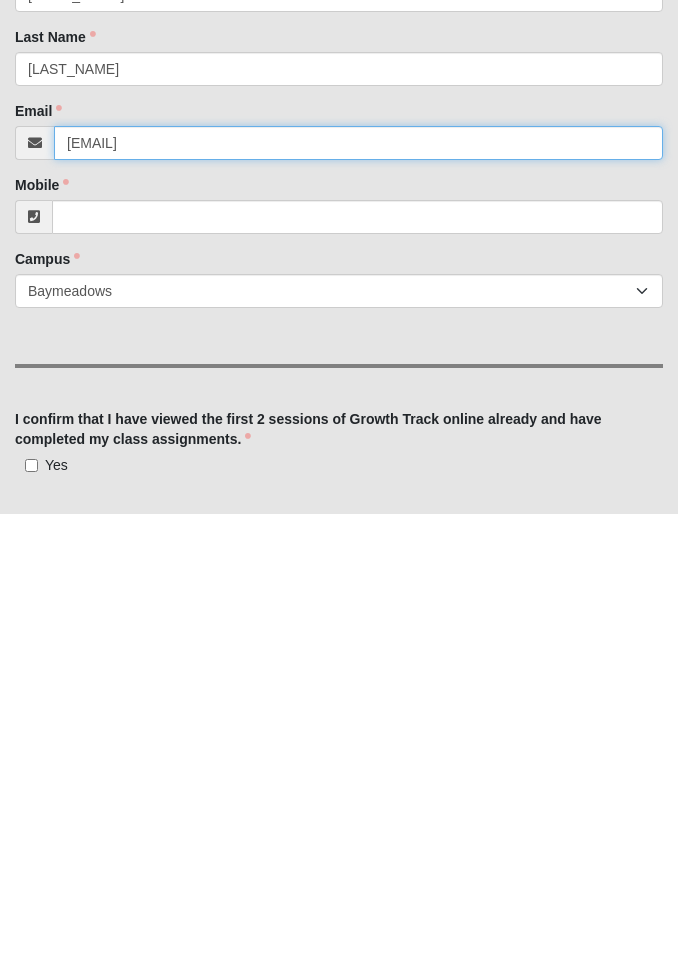 type on "edward_husted@yahoo.com" 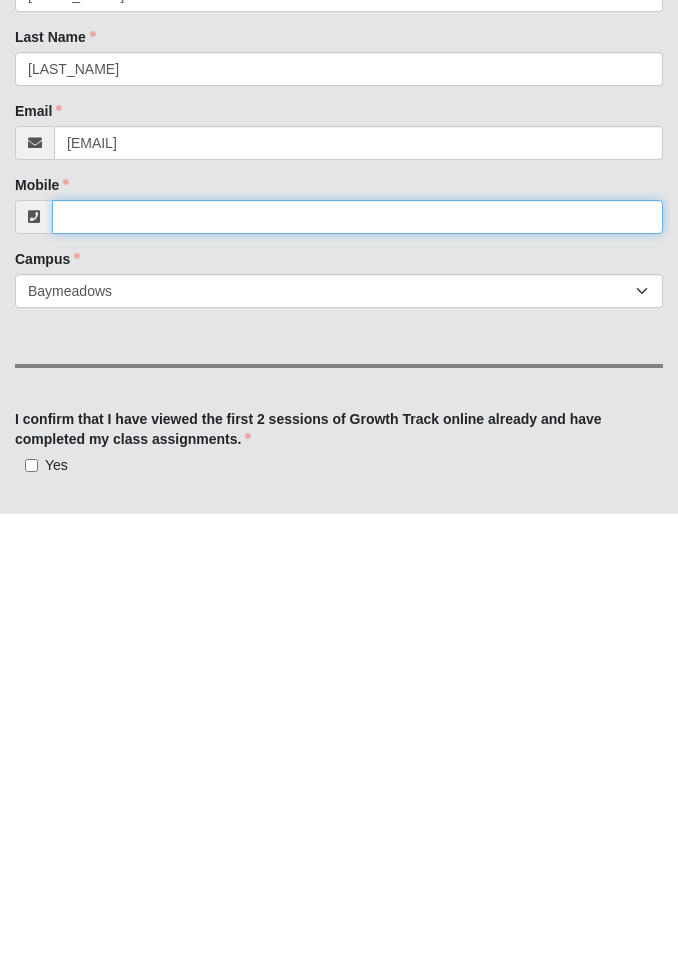 click on "Mobile" at bounding box center (357, 659) 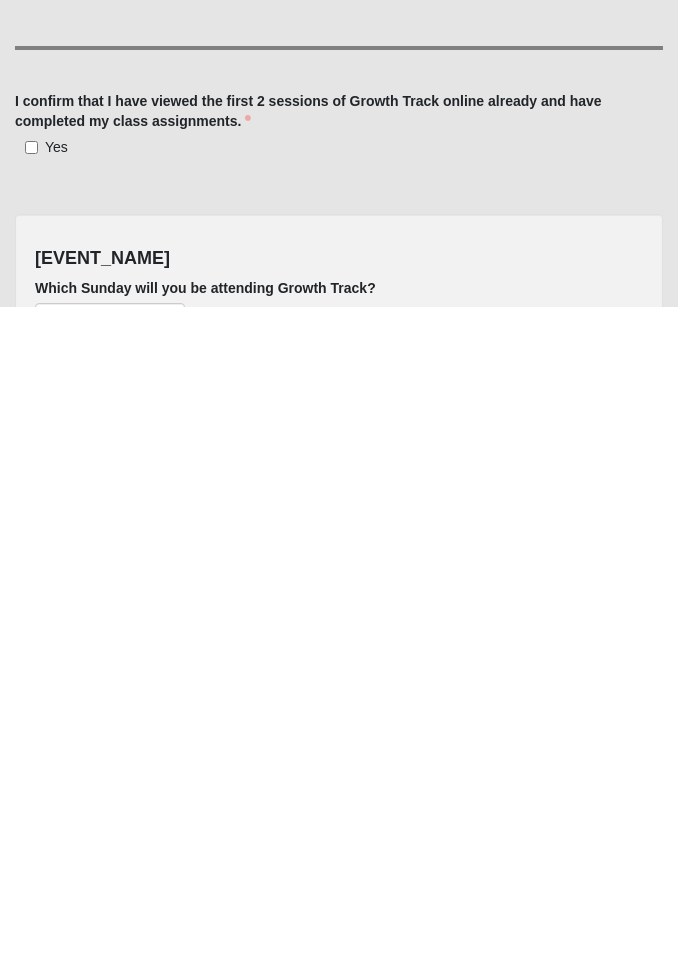 scroll, scrollTop: 117, scrollLeft: 0, axis: vertical 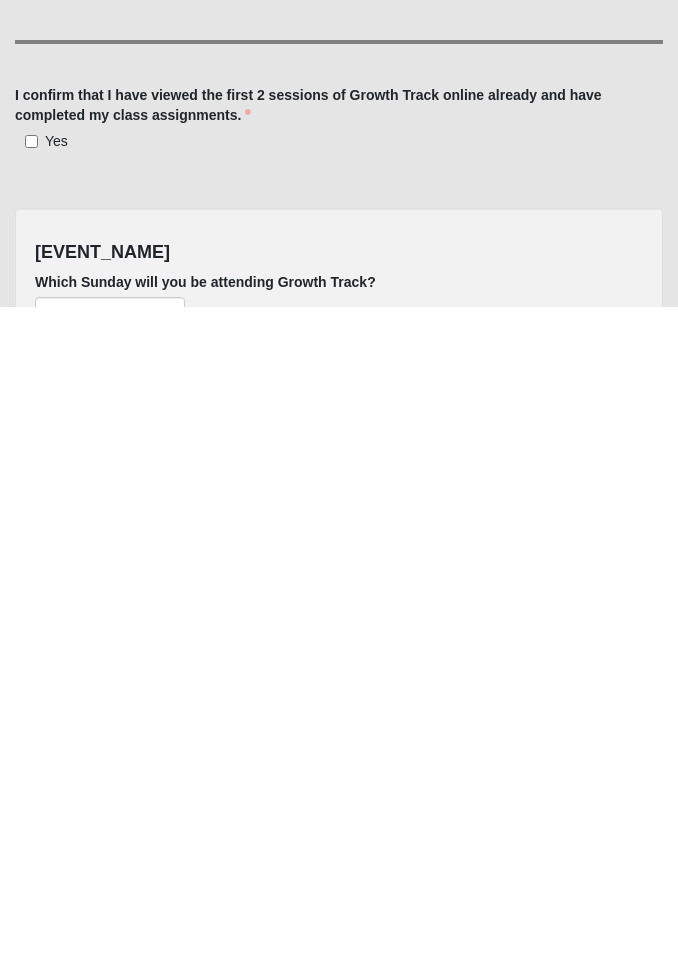 type on "[PHONE]" 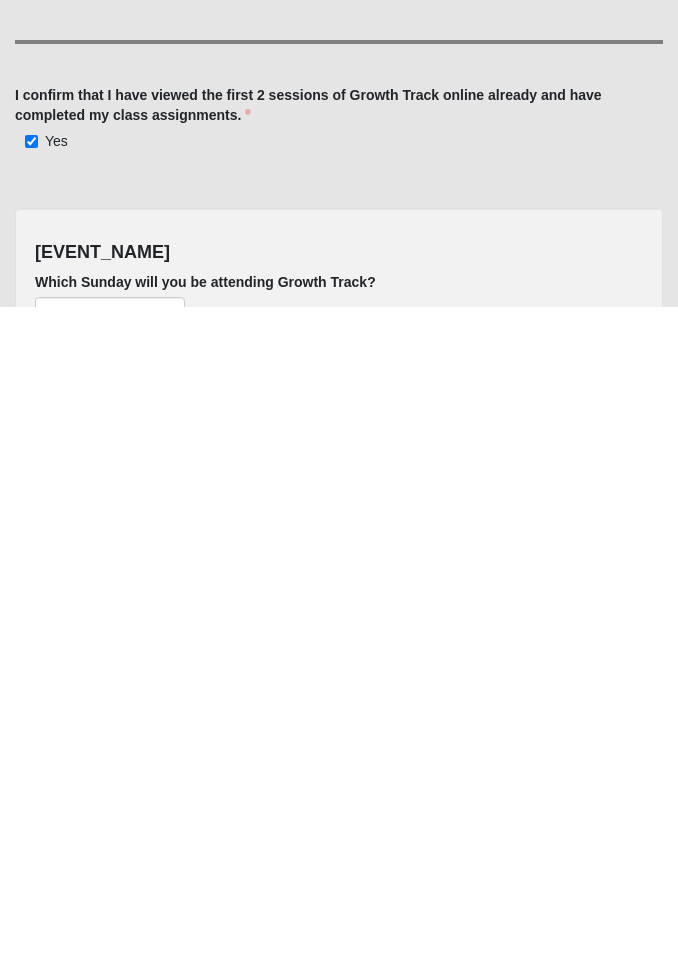 type on "(850) 496-2065" 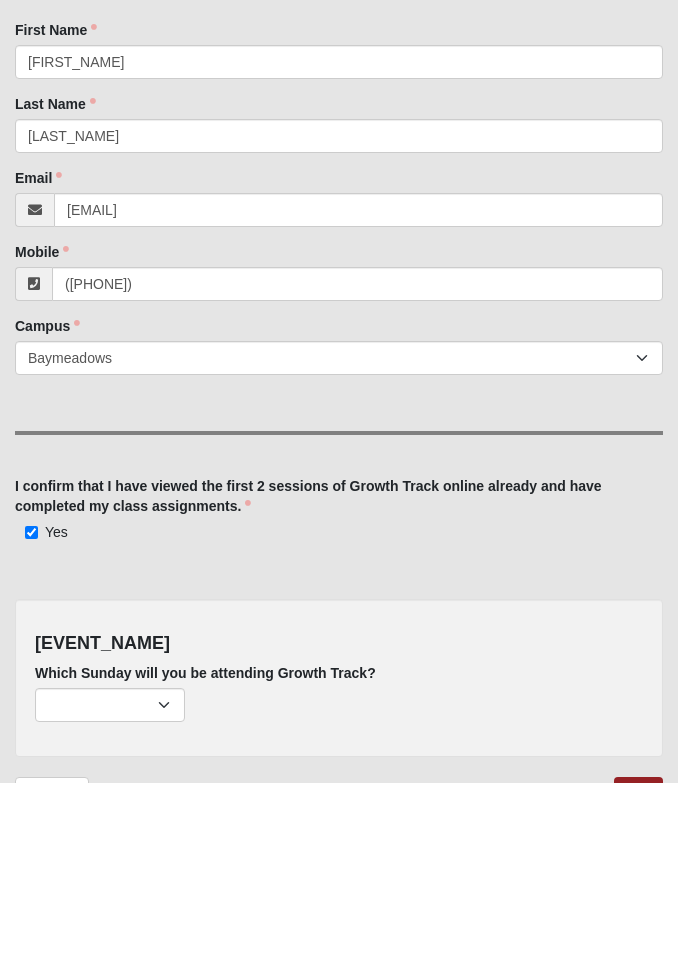 scroll, scrollTop: 205, scrollLeft: 0, axis: vertical 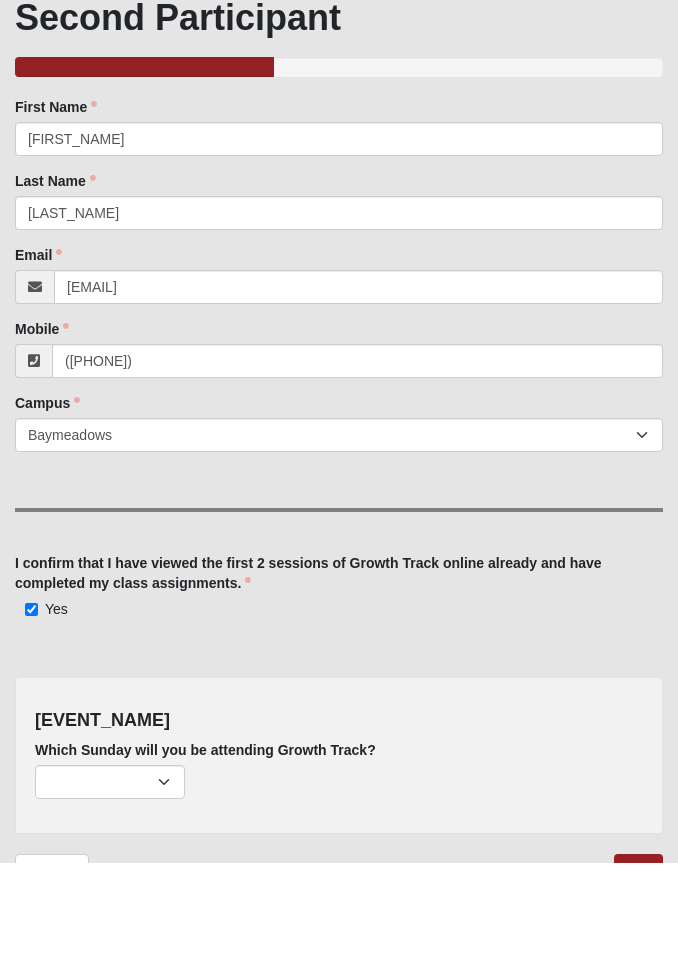 click on "Previous" at bounding box center [52, 962] 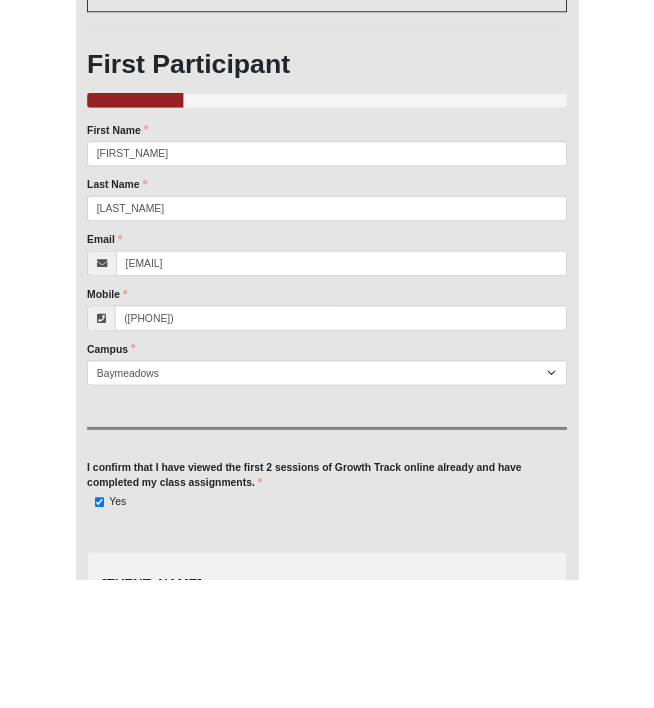 scroll, scrollTop: 0, scrollLeft: 0, axis: both 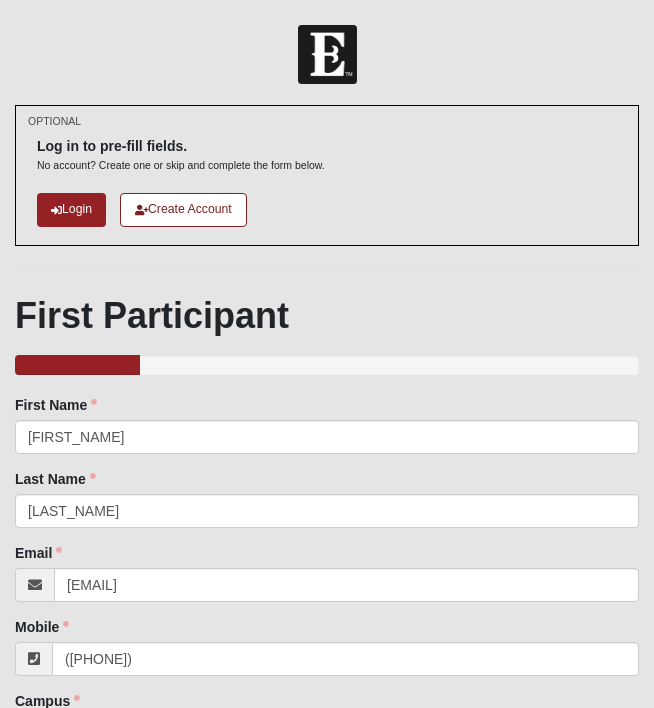 click on "Login" at bounding box center (71, 209) 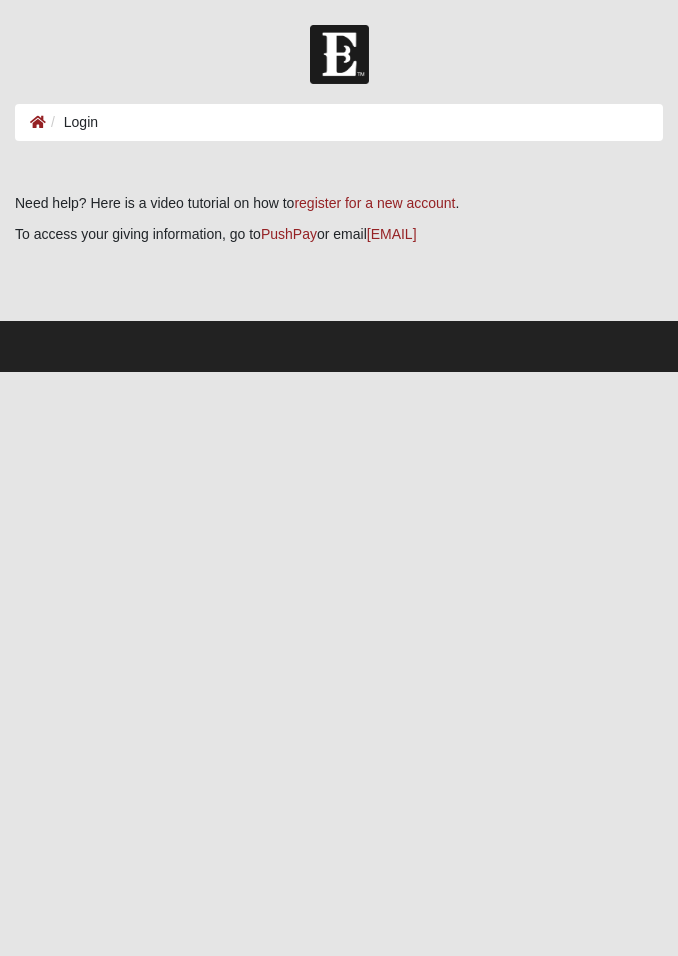 scroll, scrollTop: 0, scrollLeft: 0, axis: both 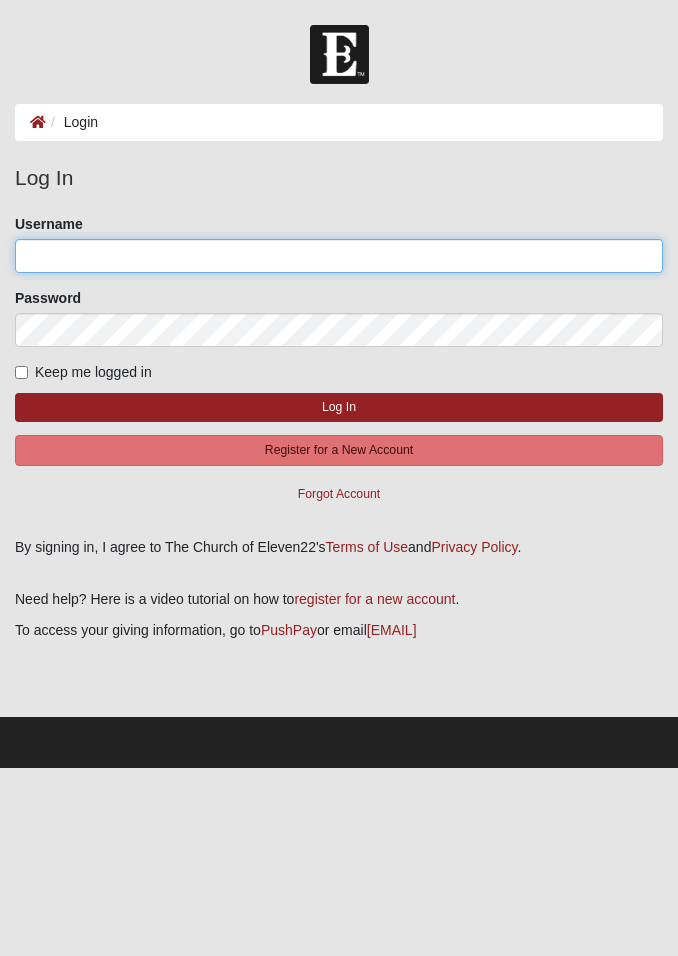 click on "Username" 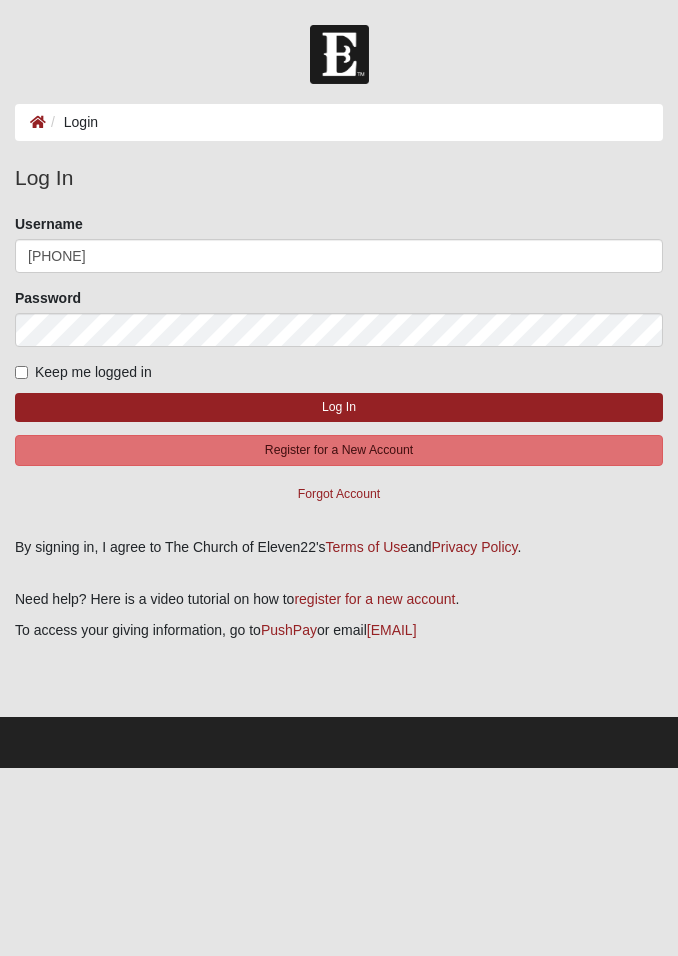 click on "Log In" 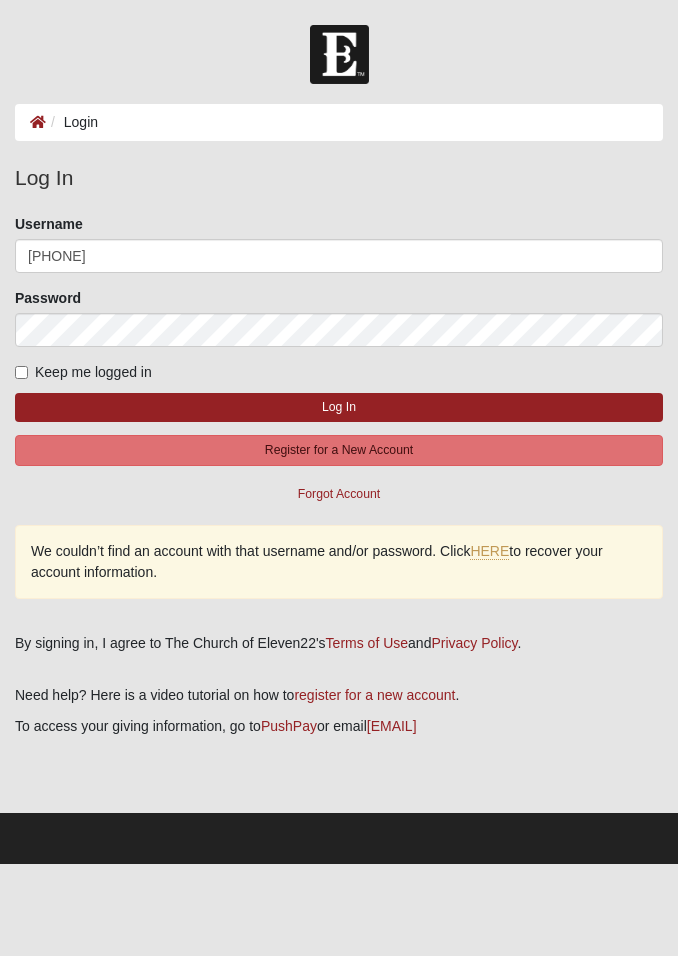 click on "Keep me logged in" at bounding box center [21, 372] 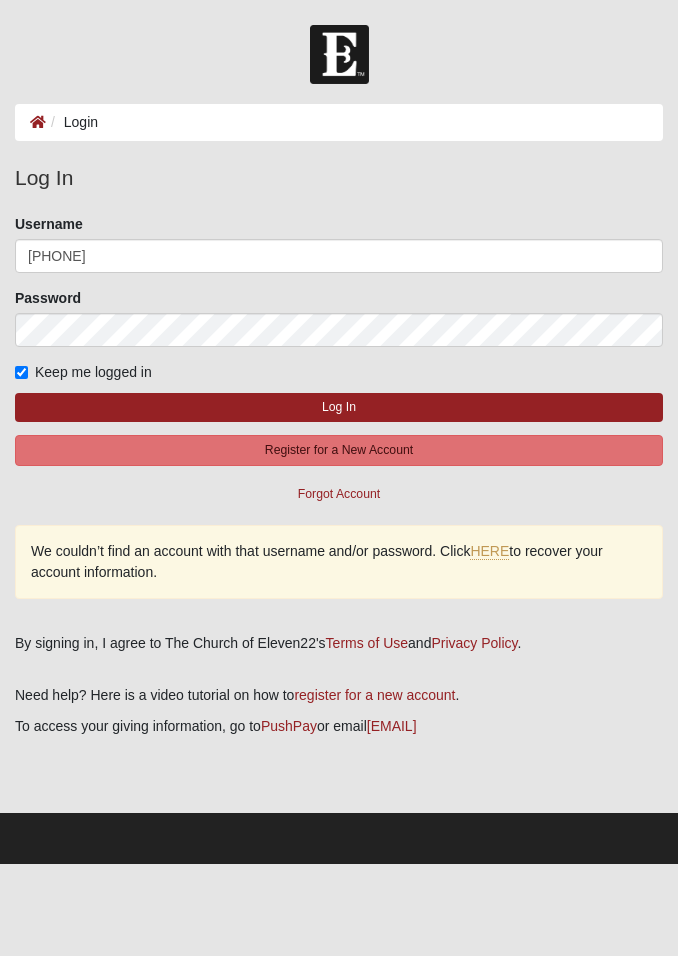click on "Log In" 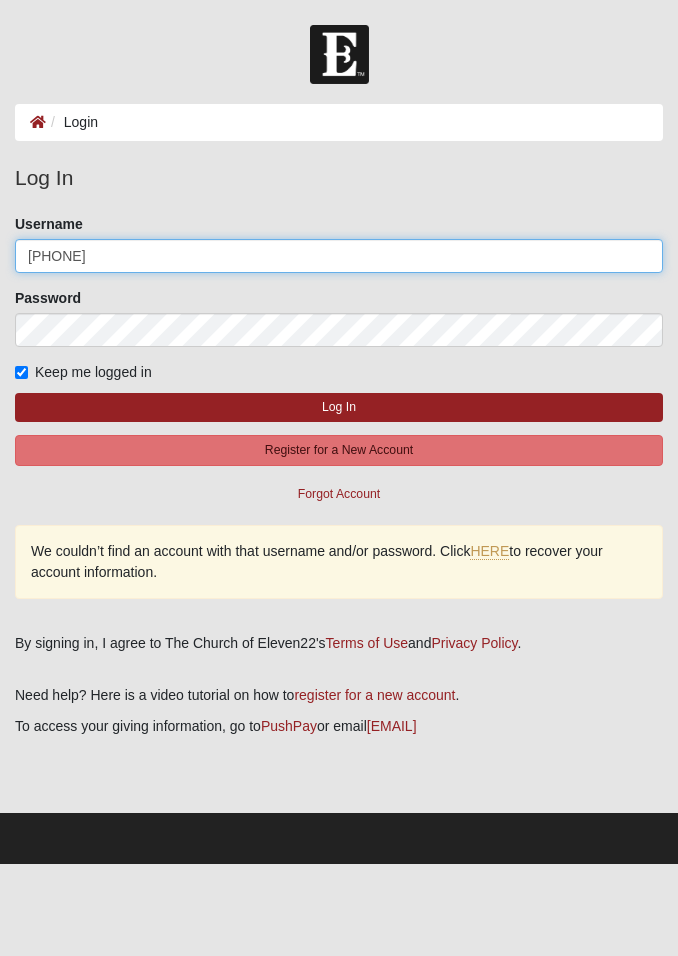 click on "[PHONE]" 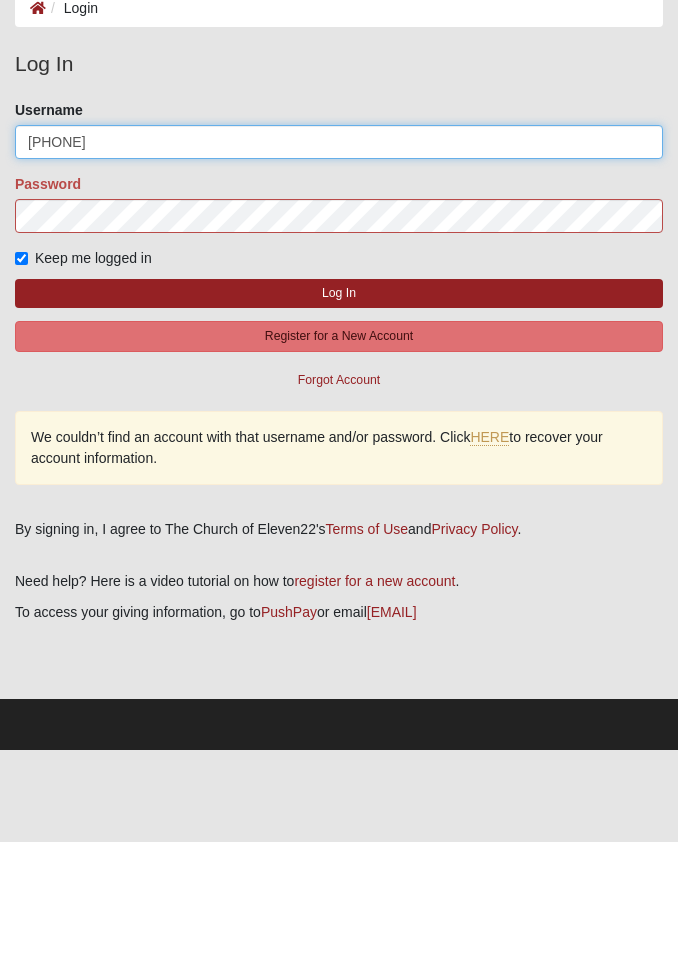 click on "[PHONE]" 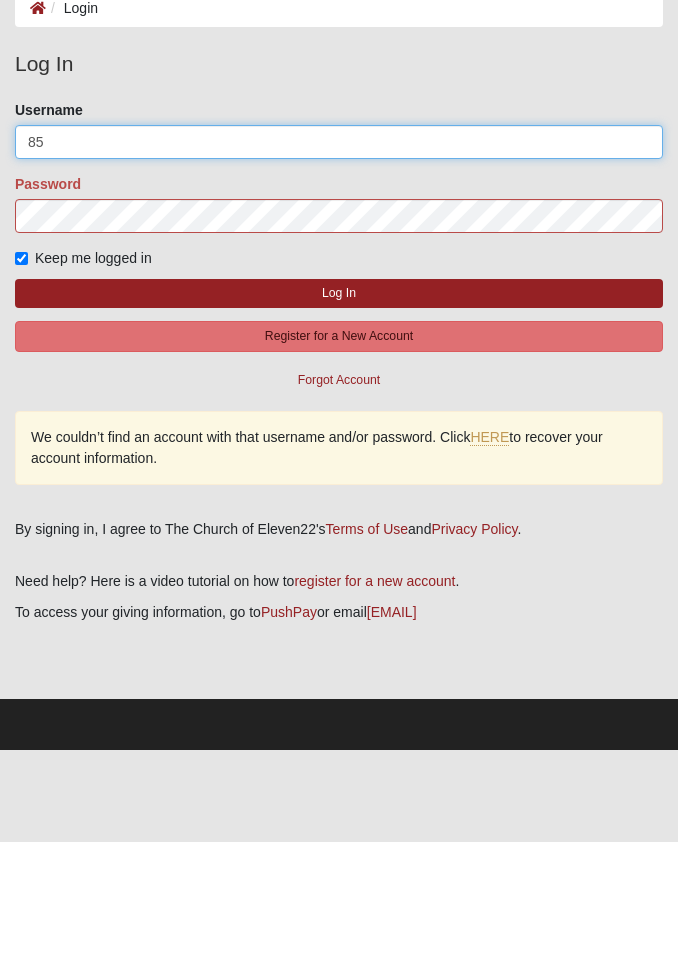 type on "8" 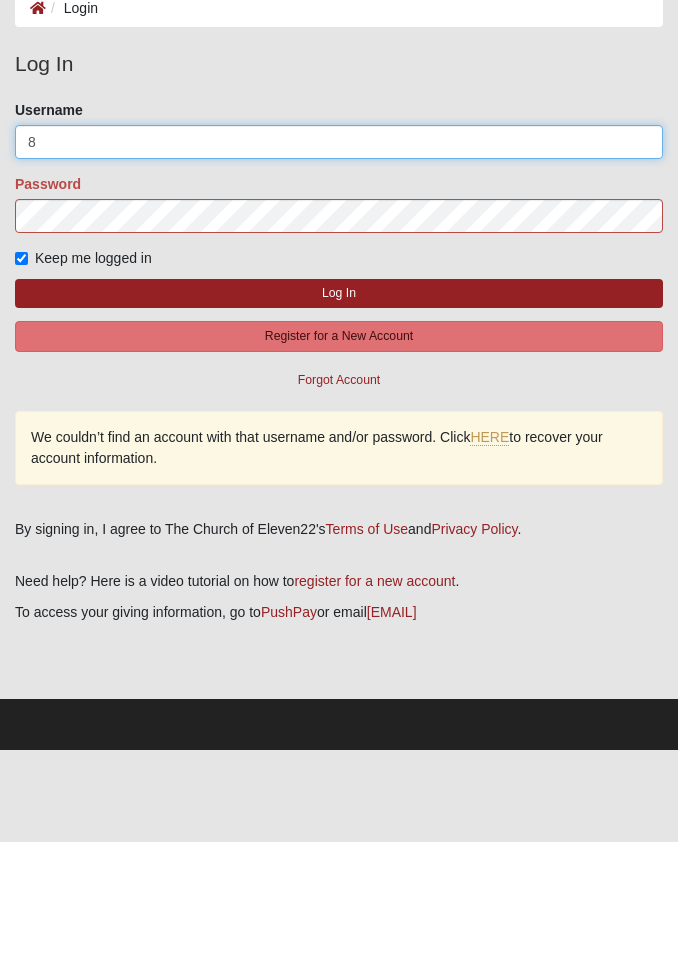 type 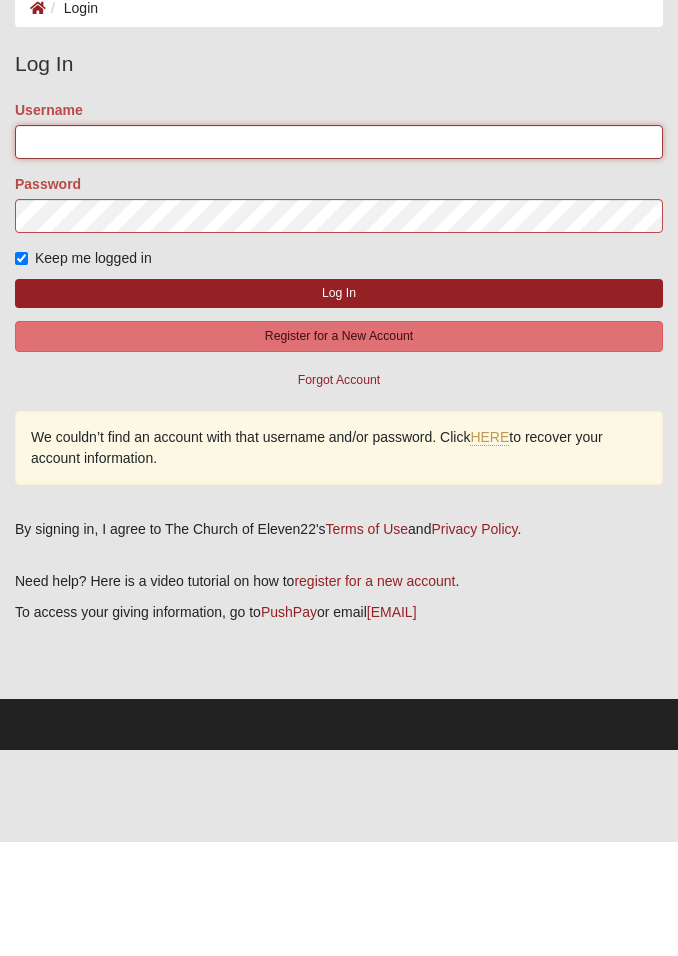 click on "Username" 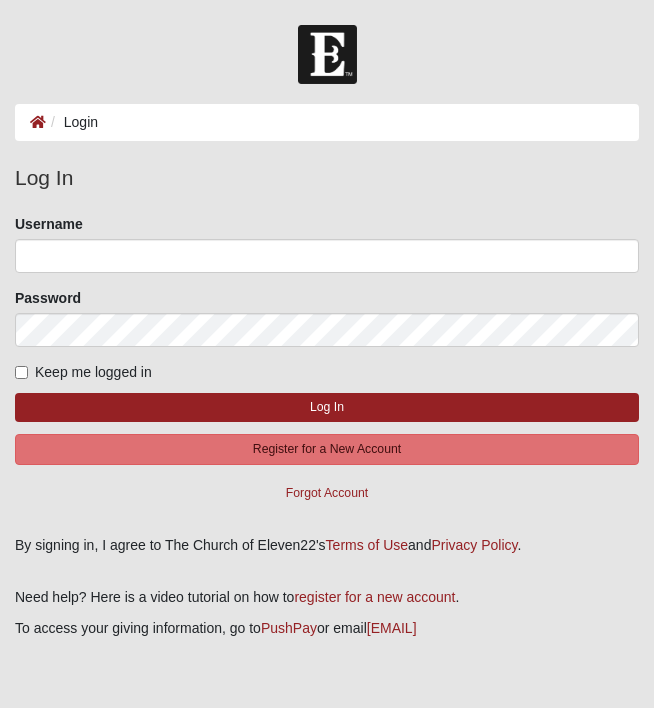 scroll, scrollTop: 0, scrollLeft: 0, axis: both 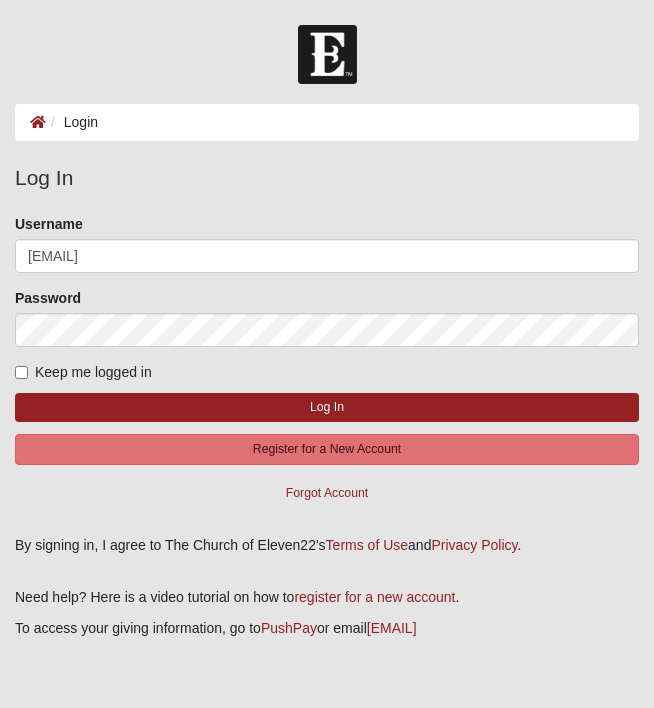 type on "[EMAIL]" 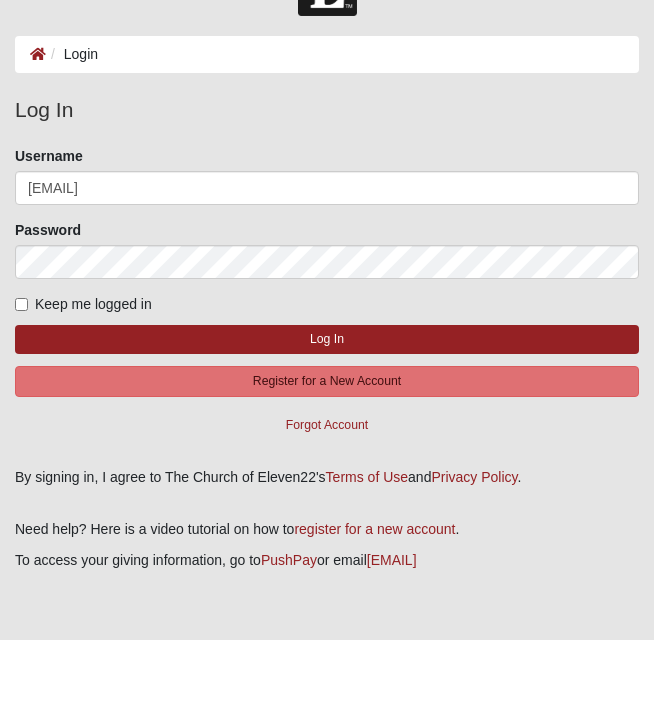 click on "Keep me logged in" at bounding box center [21, 372] 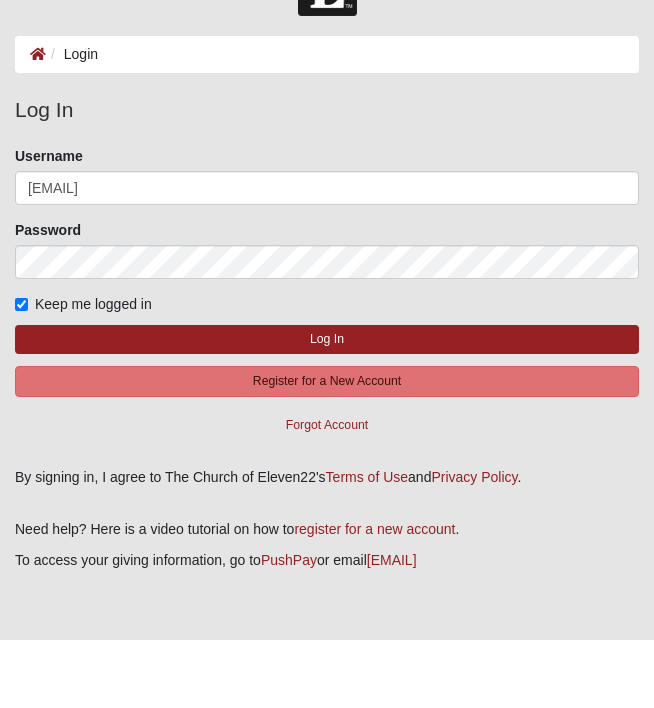 scroll, scrollTop: 52, scrollLeft: 0, axis: vertical 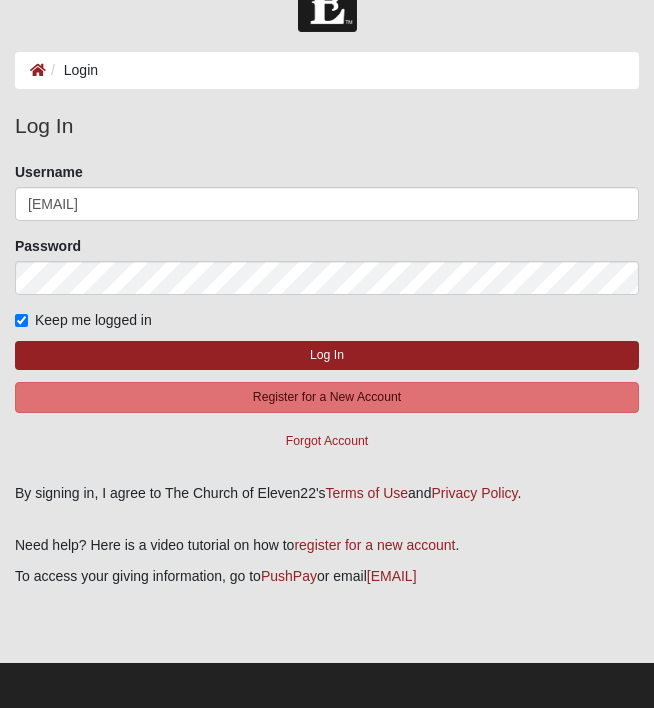 click on "Log In" 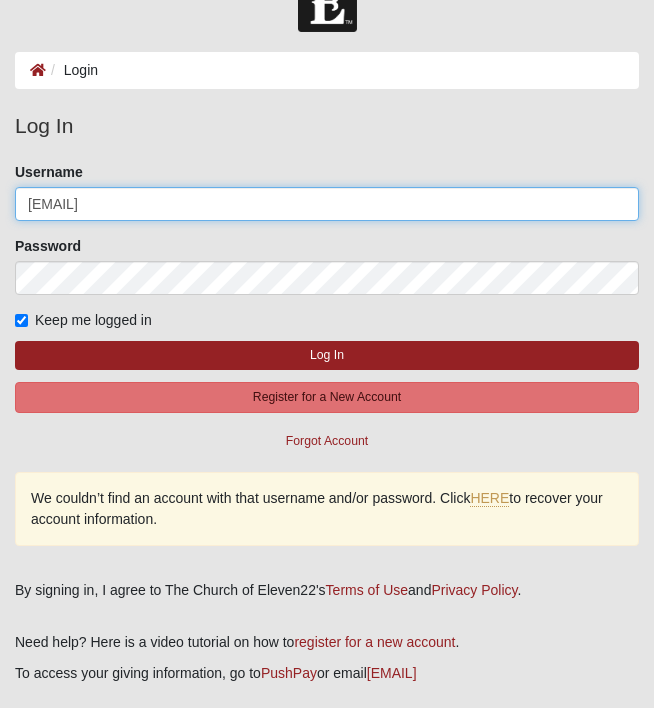 click on "[FIRST][EMAIL]" 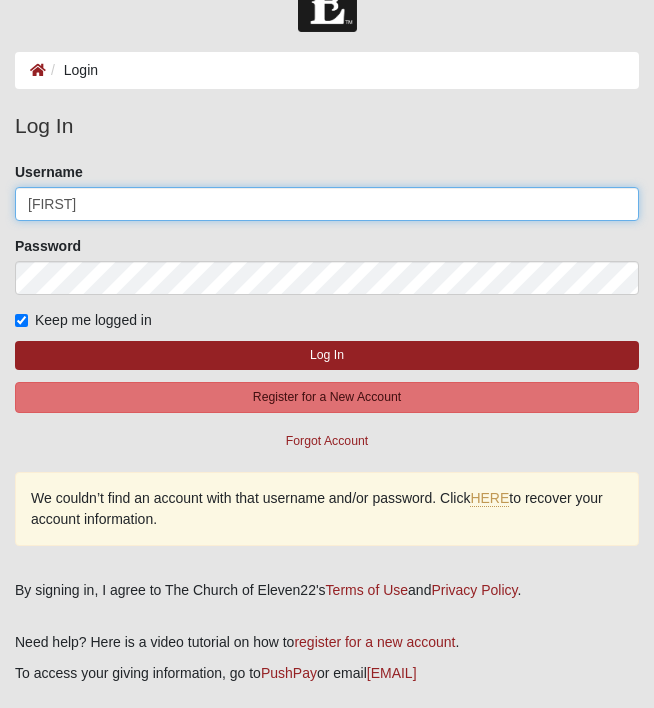 type on "[FIRST]" 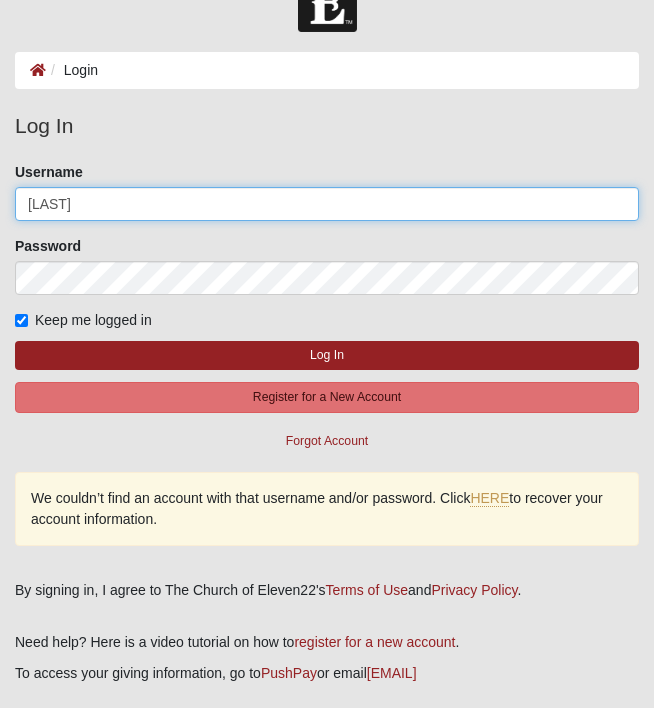 type on "Hustede" 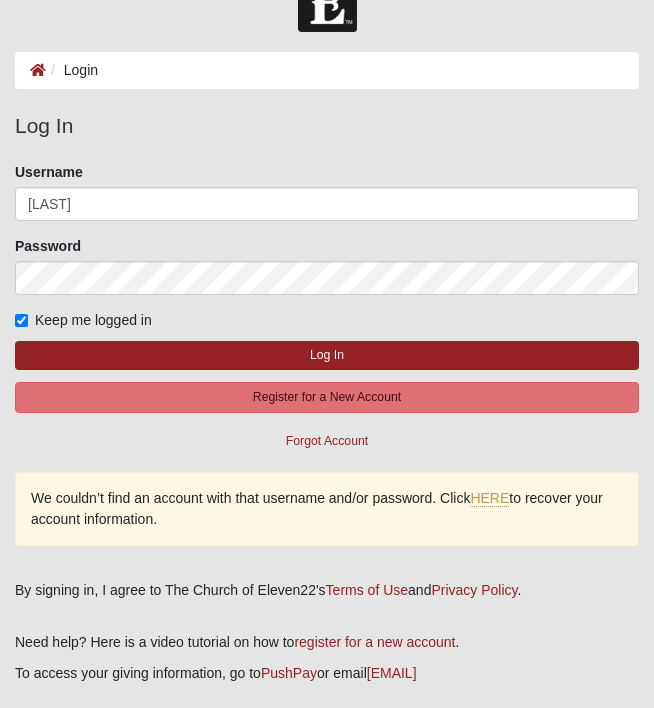 click on "Log In" 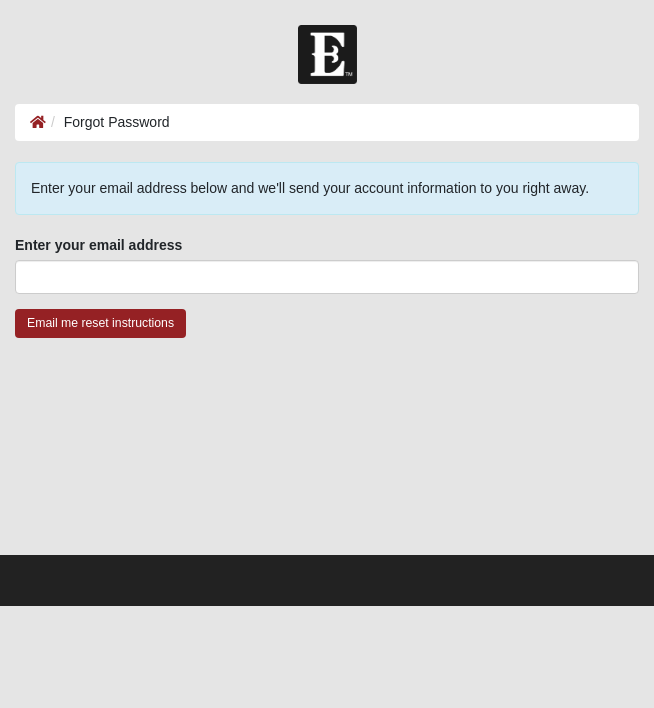 scroll, scrollTop: 0, scrollLeft: 0, axis: both 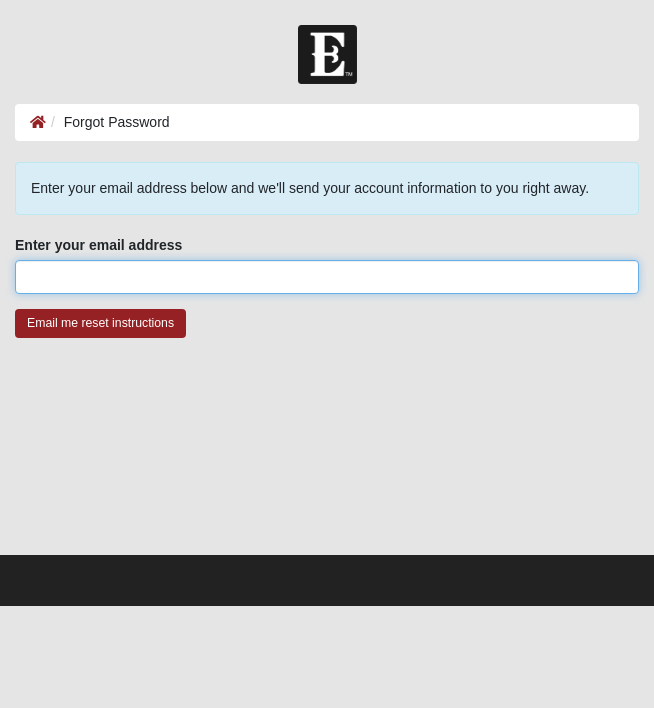 click on "Enter your email address" at bounding box center (327, 277) 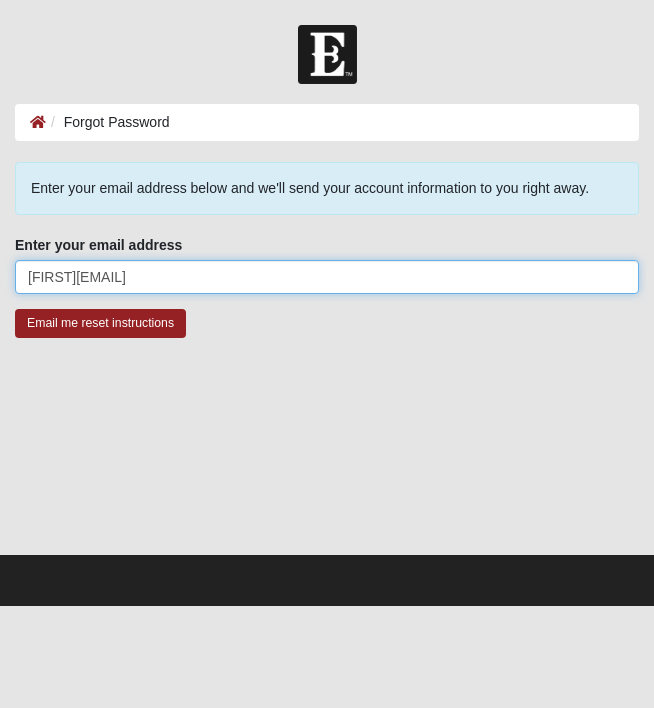 type on "Edward_husted@yahoo.com" 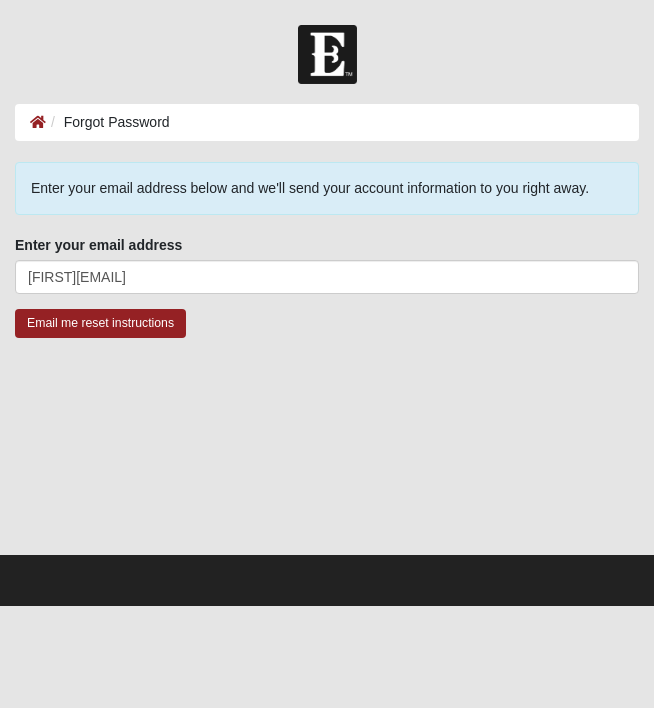 click on "Email me reset instructions" at bounding box center [100, 323] 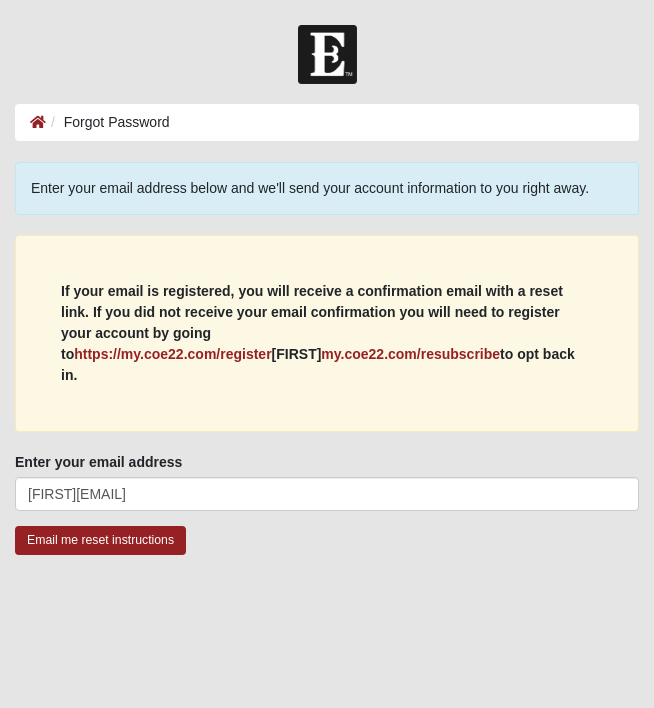 click on "Email me reset instructions" at bounding box center [100, 540] 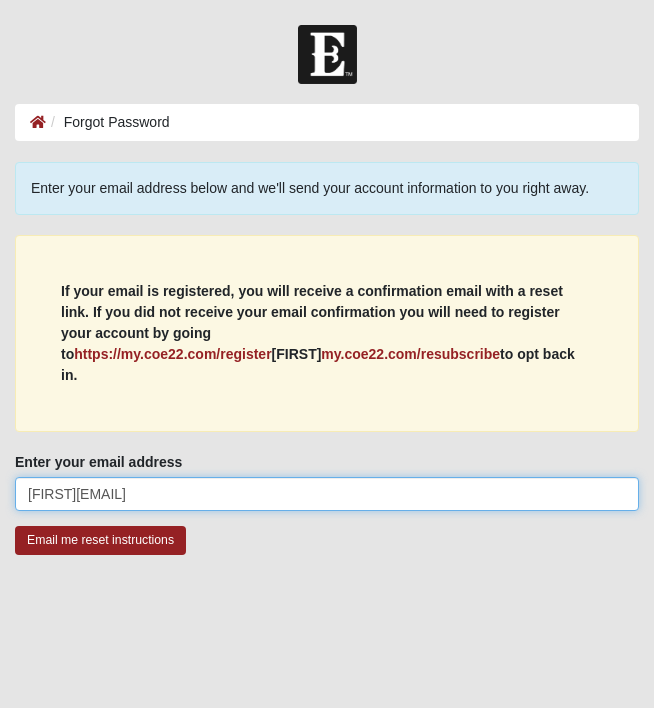 click on "Edward_husted@yahoo.com" at bounding box center (327, 494) 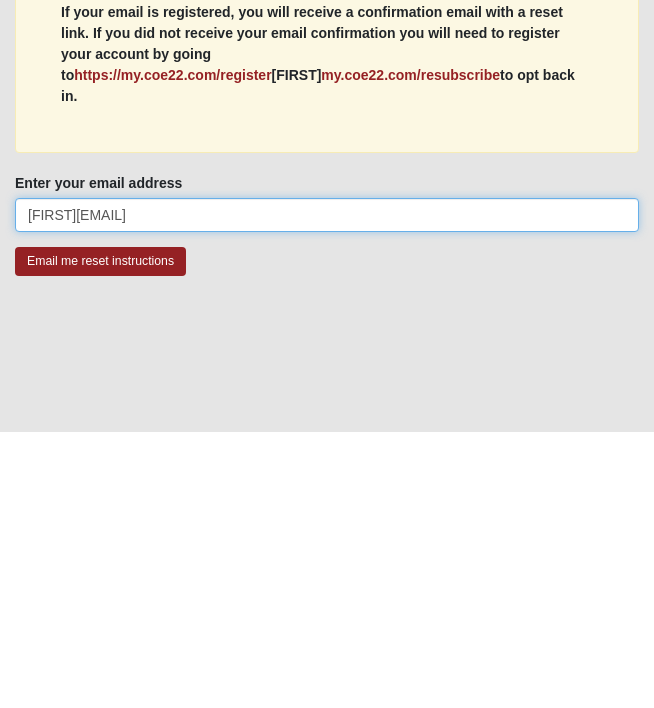 click on "Edward_husted@yahoo.com" at bounding box center (327, 492) 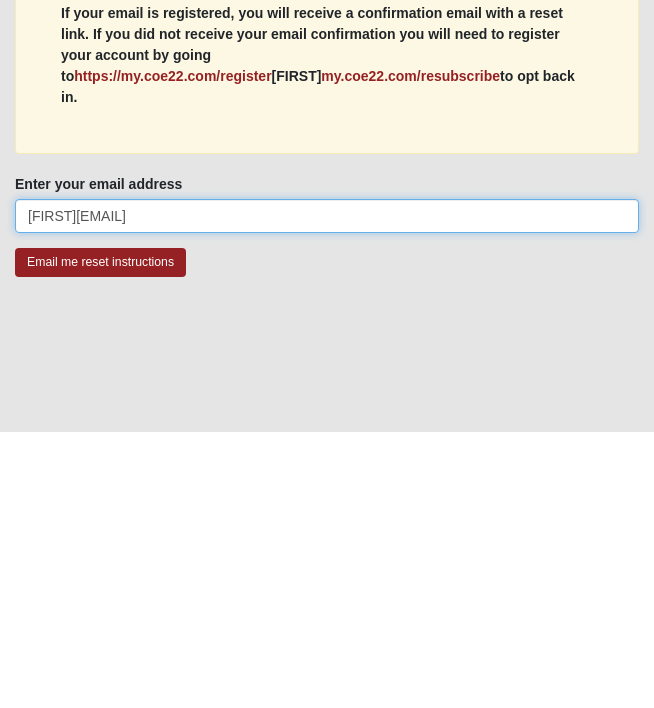 type on "Edwardhustec@icloud.com" 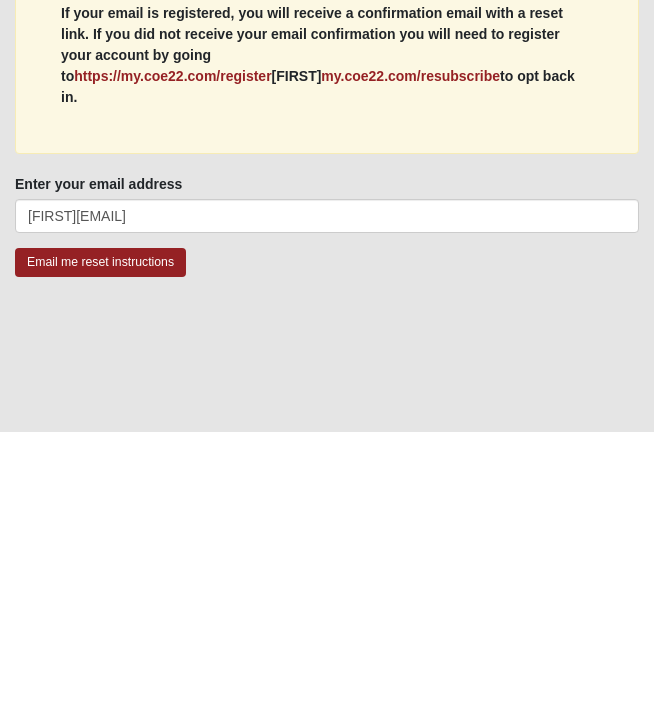 click on "Email me reset instructions" at bounding box center [100, 538] 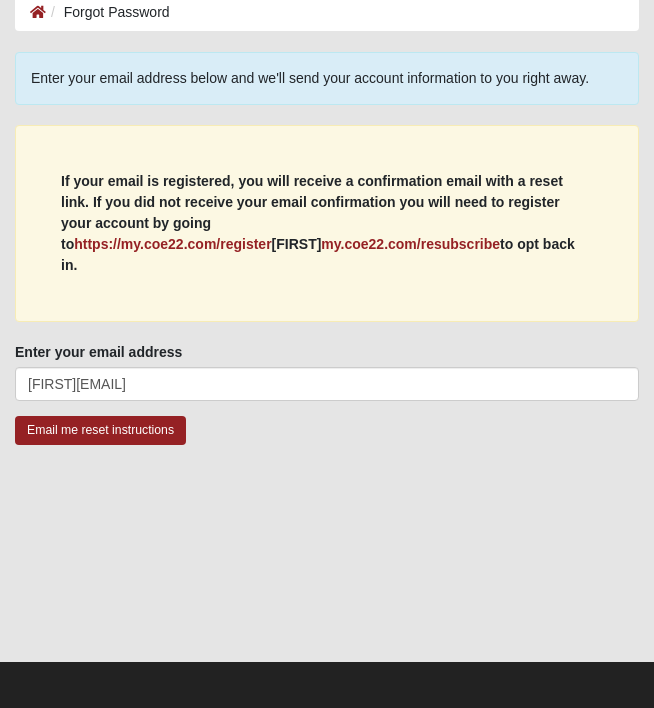 scroll, scrollTop: 0, scrollLeft: 0, axis: both 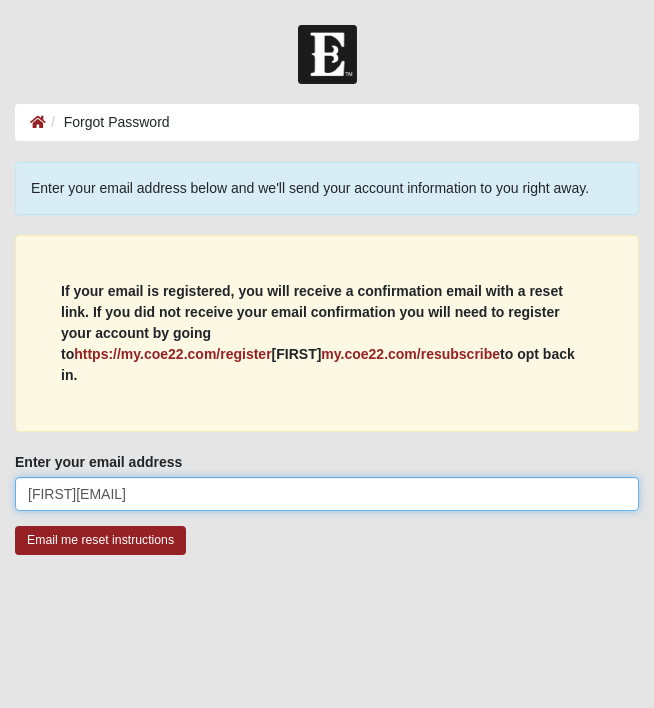 click on "Edwardhustec@icloud.com" at bounding box center [327, 494] 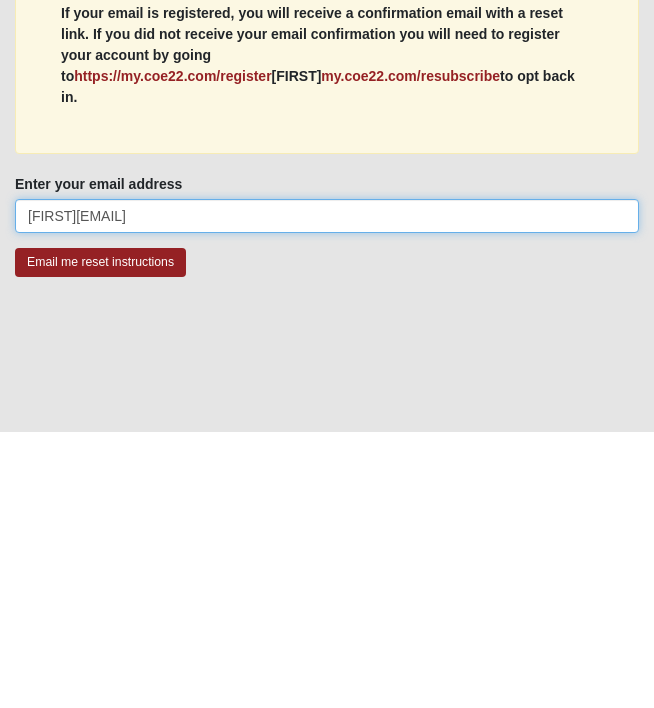type on "Edwardhusted@icloud.com" 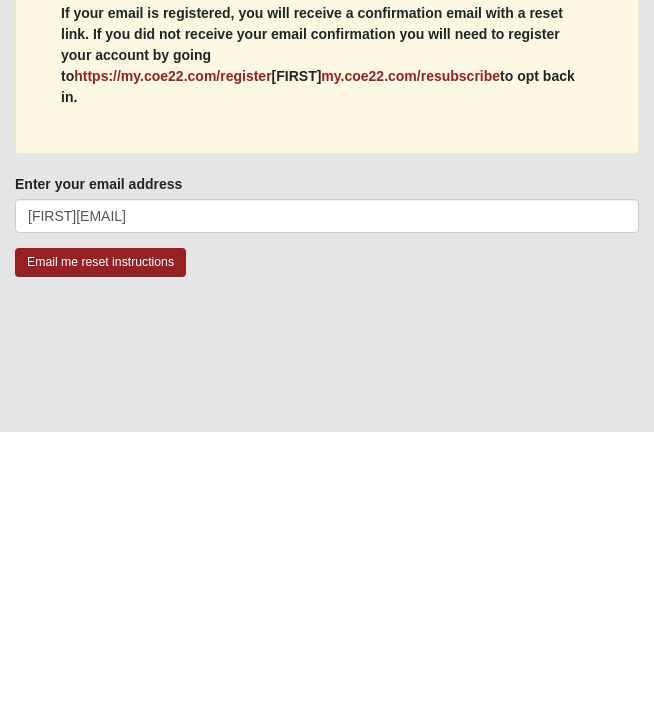 click on "Email me reset instructions" at bounding box center [100, 538] 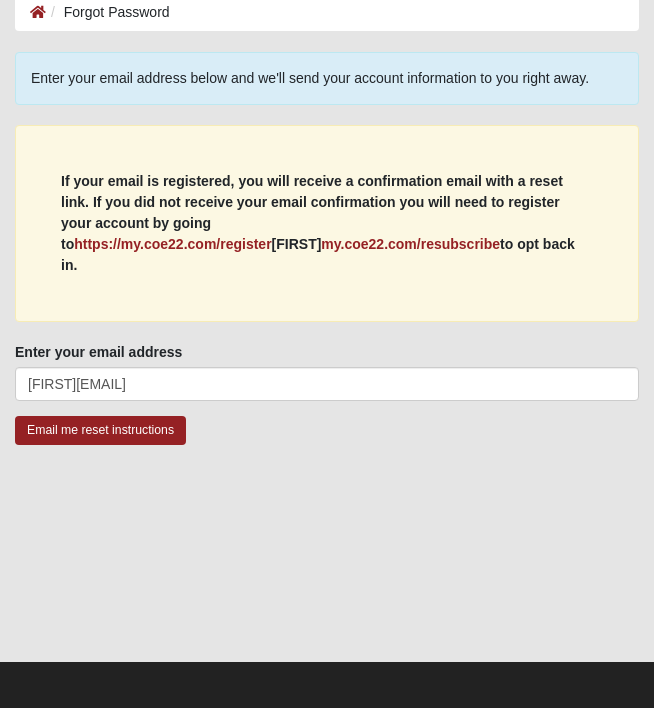 scroll, scrollTop: 0, scrollLeft: 0, axis: both 